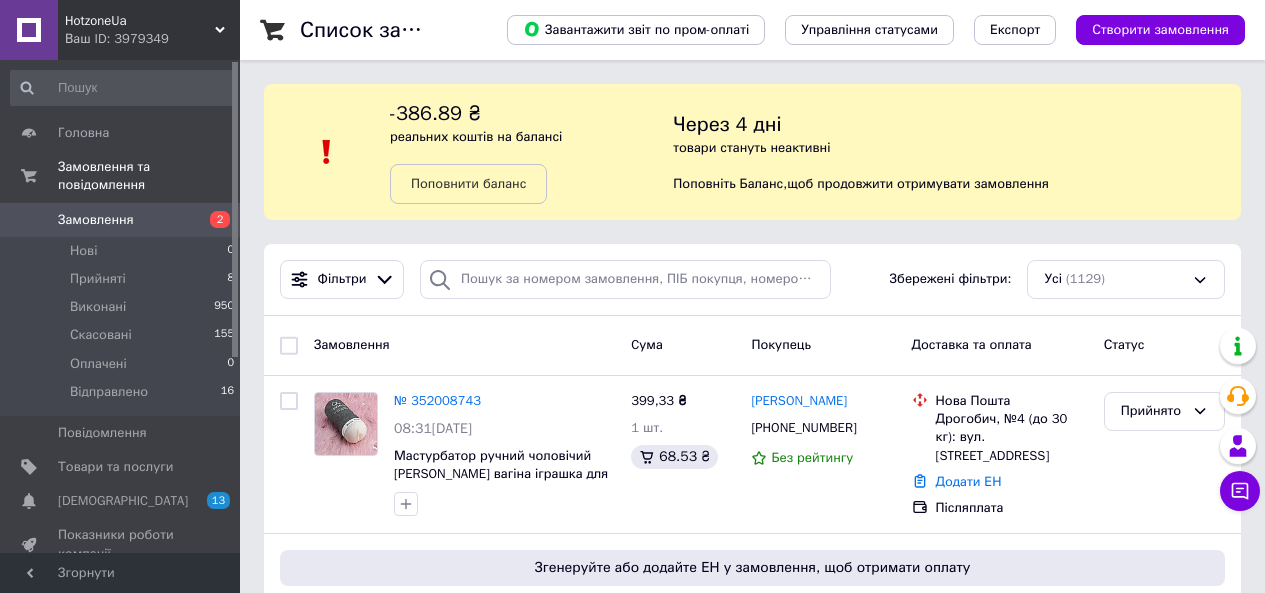 click on "Замовлення" at bounding box center [121, 220] 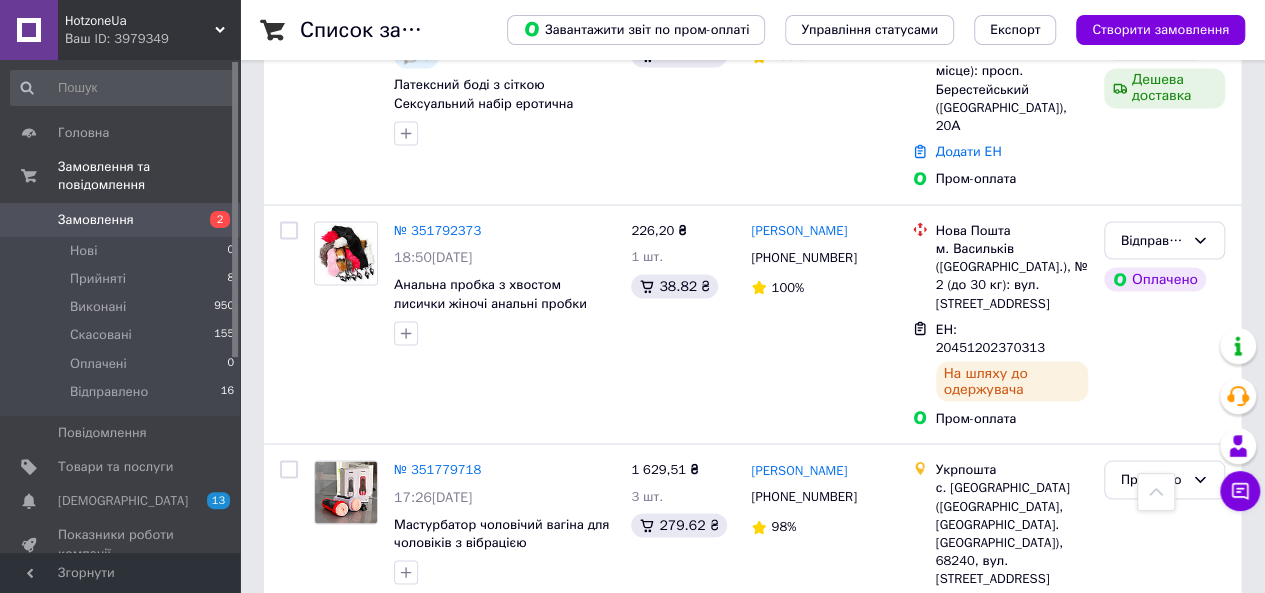 scroll, scrollTop: 1800, scrollLeft: 0, axis: vertical 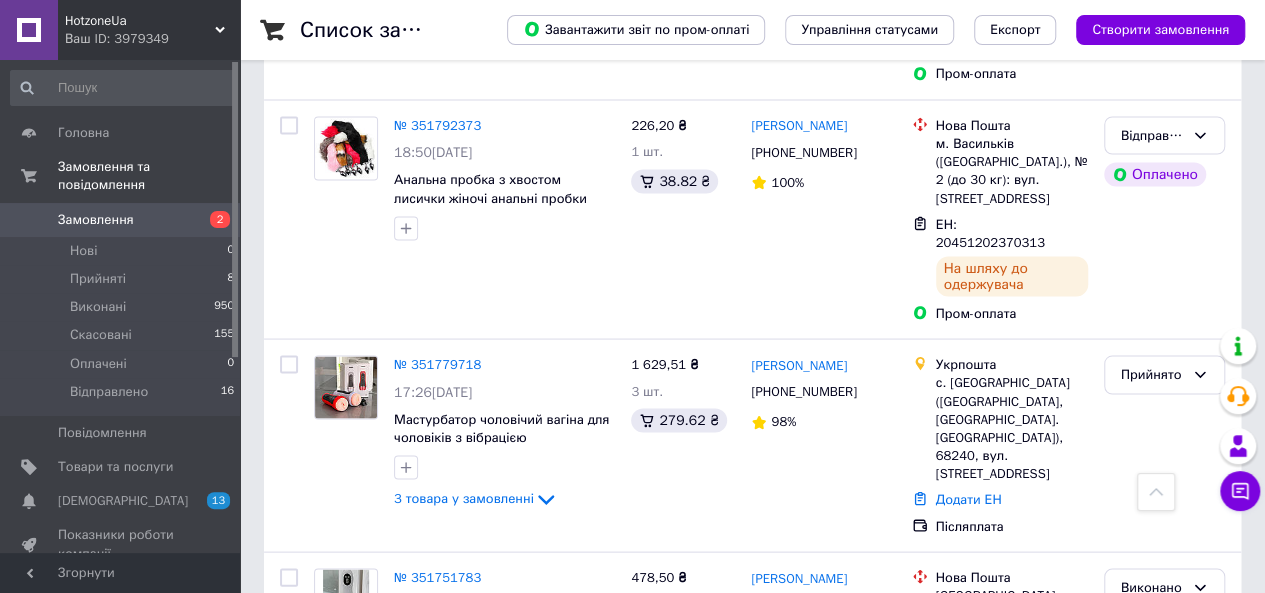 click on "Замовлення" at bounding box center [121, 220] 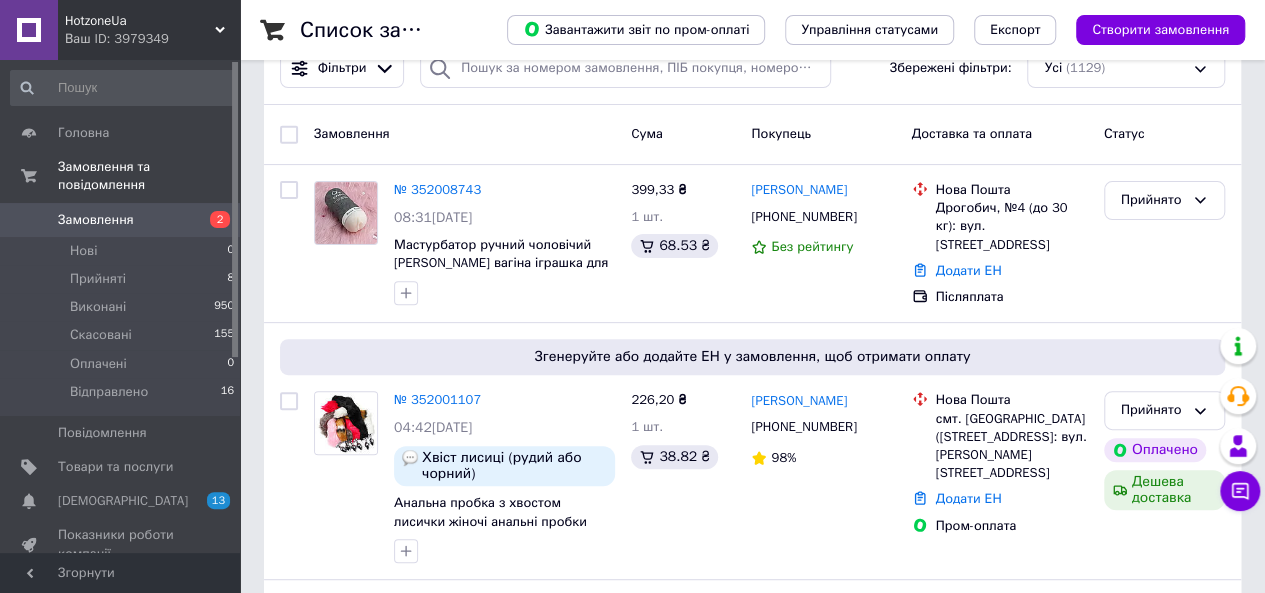 scroll, scrollTop: 400, scrollLeft: 0, axis: vertical 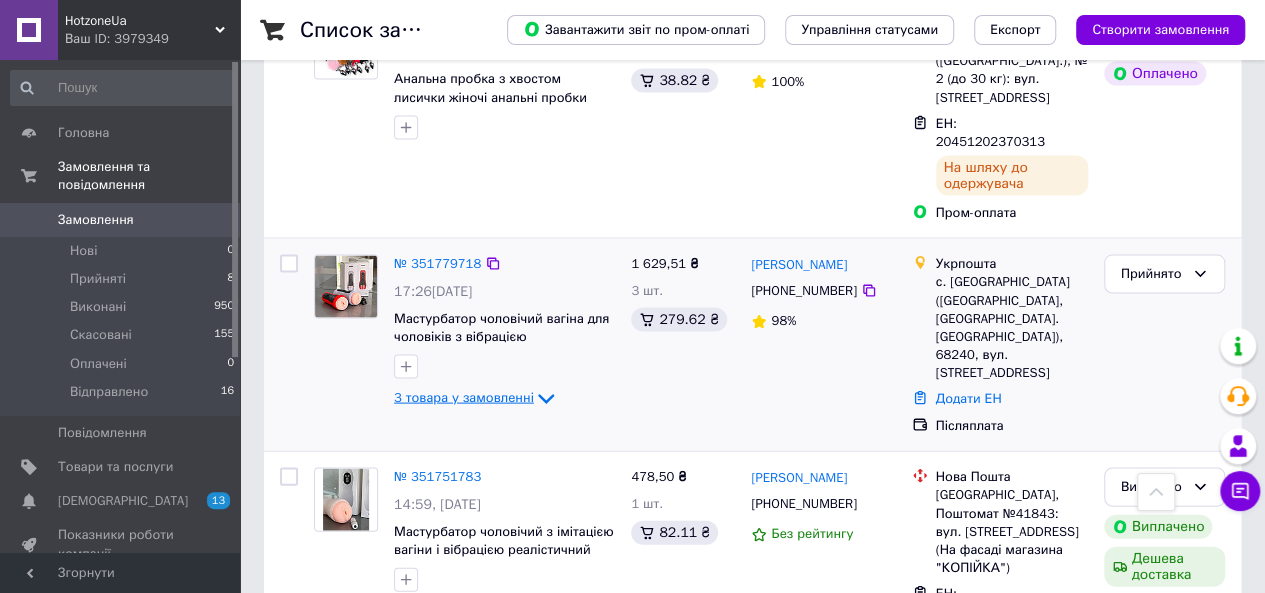 click on "3 товара у замовленні" at bounding box center [464, 398] 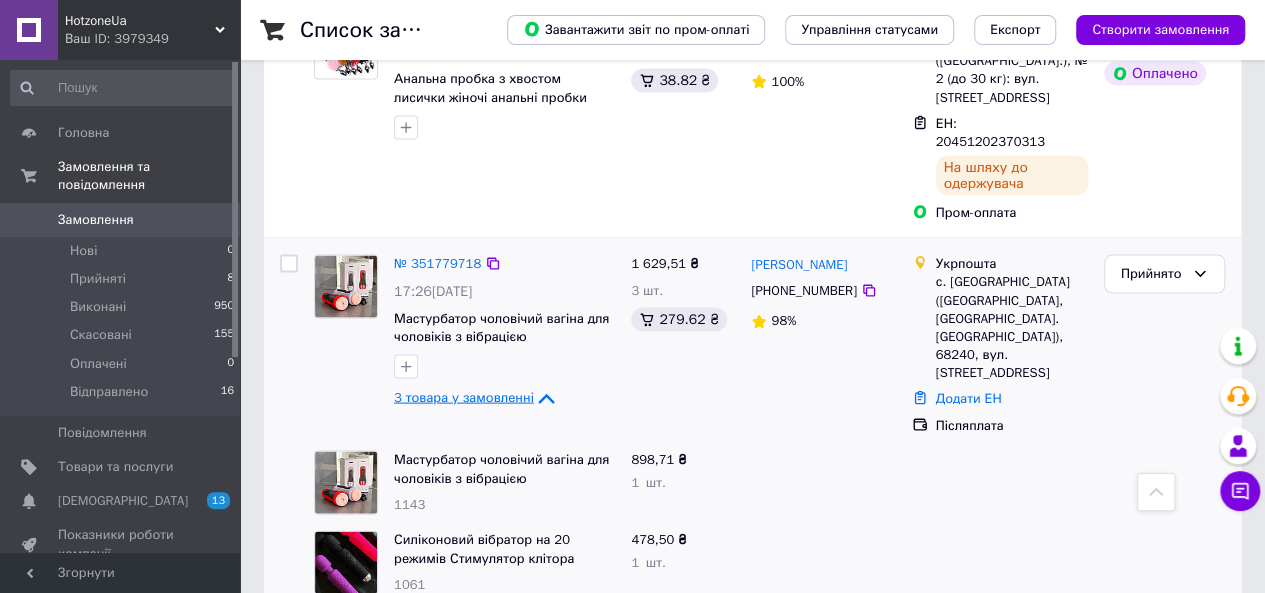 click on "3 товара у замовленні" at bounding box center [464, 398] 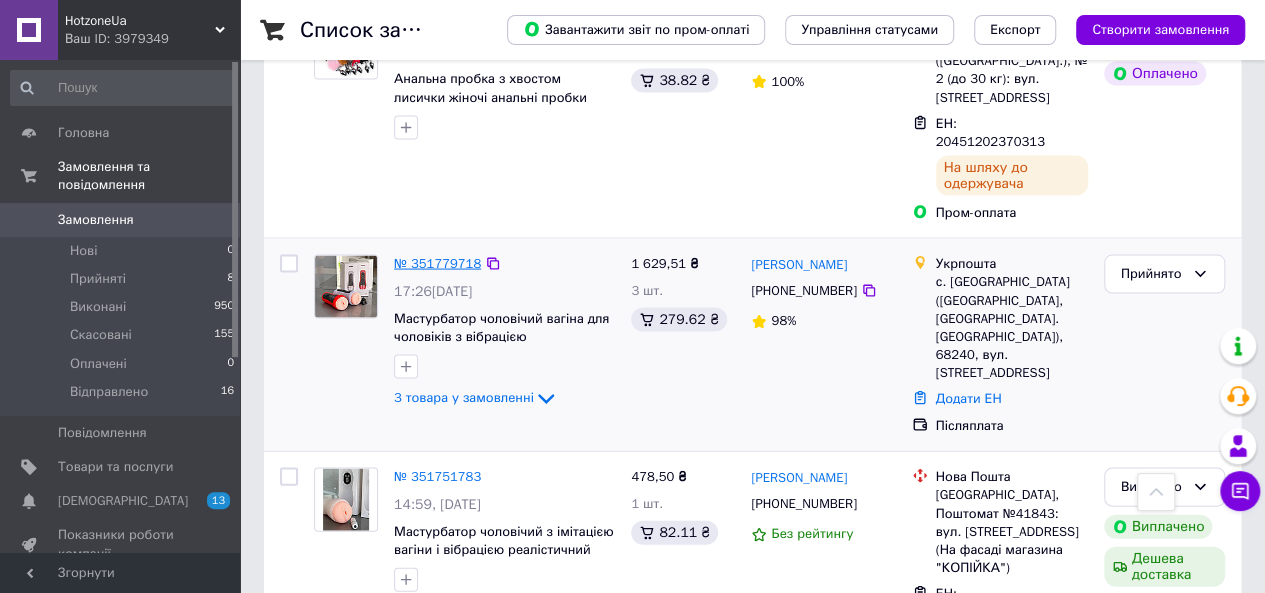 click on "№ 351779718" at bounding box center [437, 263] 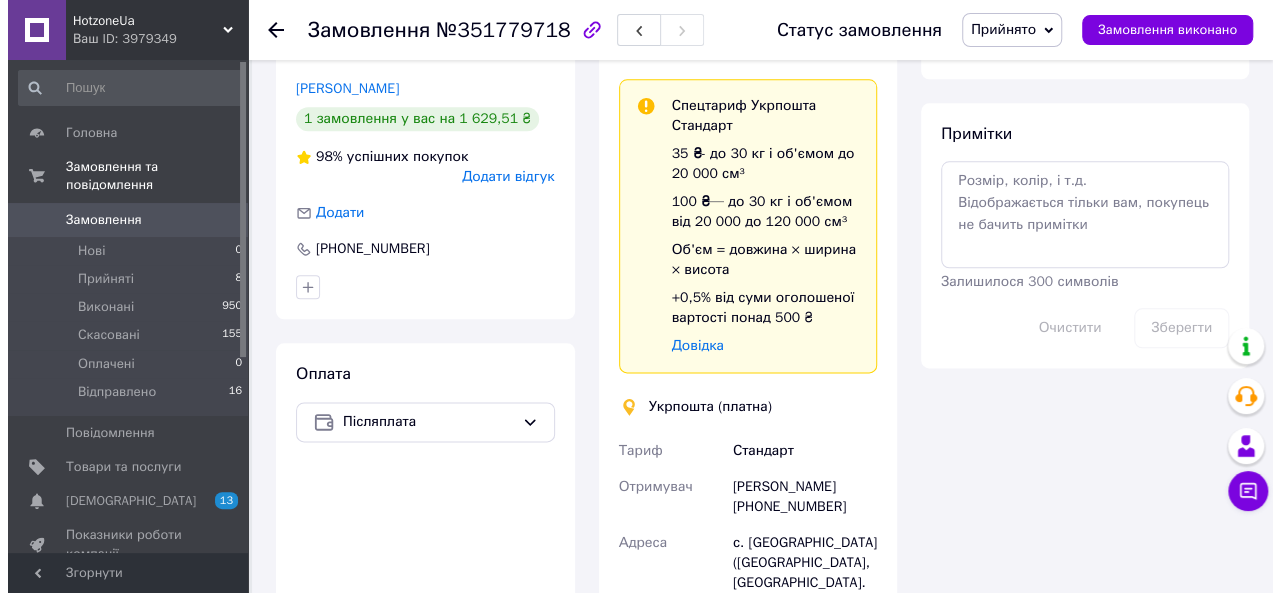 scroll, scrollTop: 900, scrollLeft: 0, axis: vertical 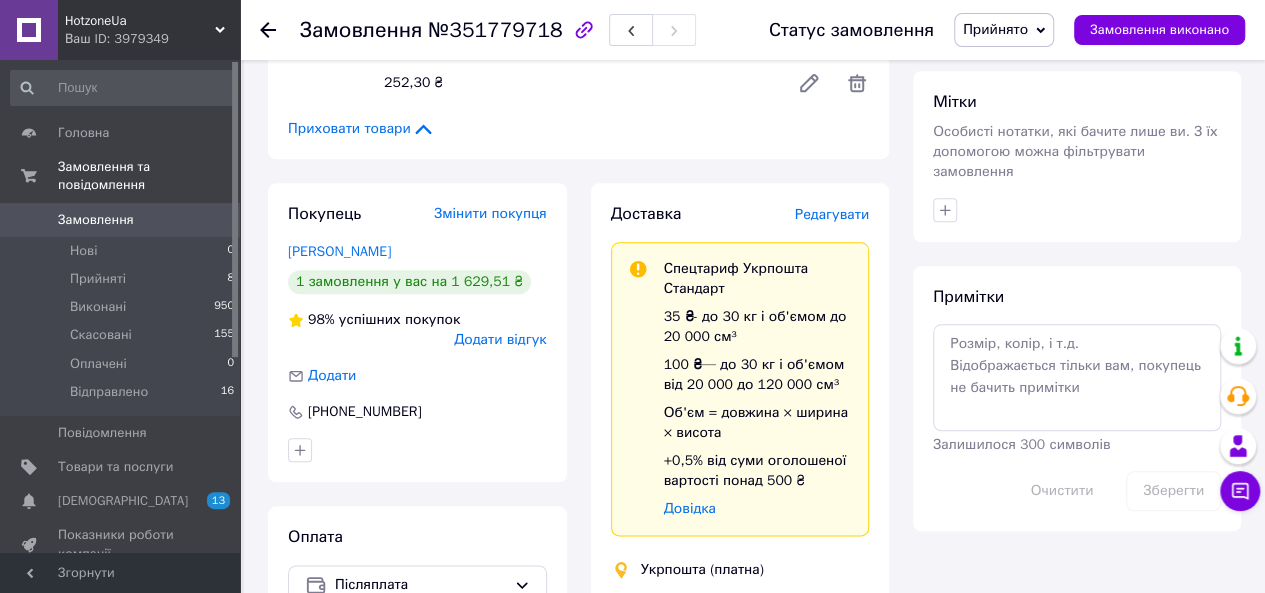click on "Редагувати" at bounding box center (832, 214) 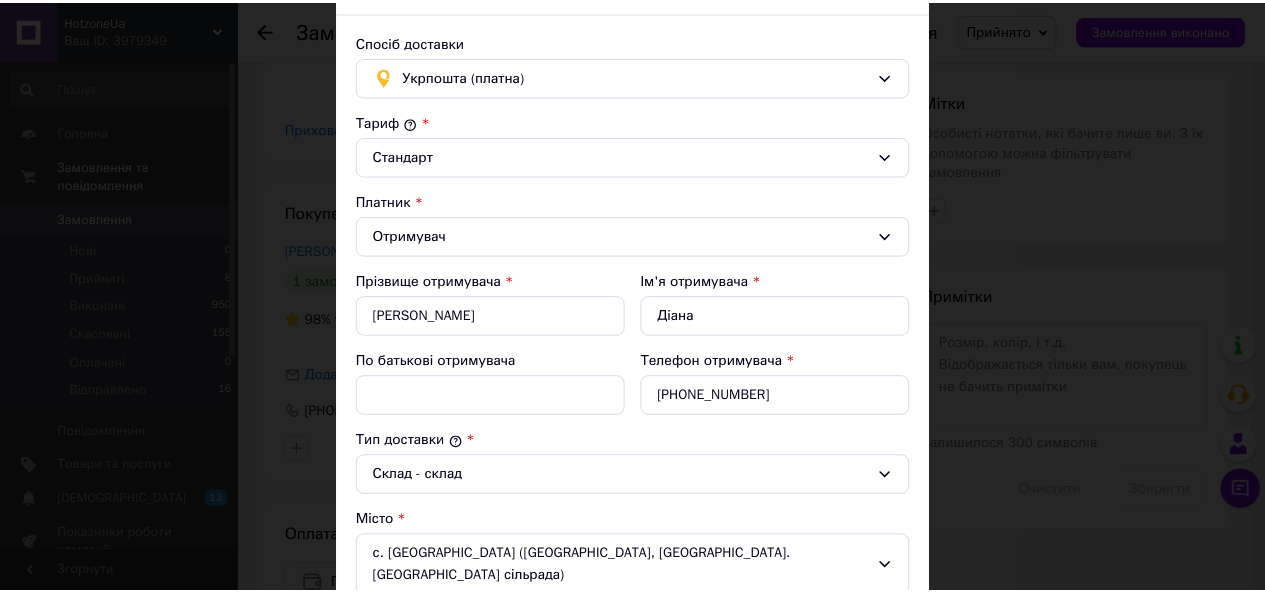 scroll, scrollTop: 0, scrollLeft: 0, axis: both 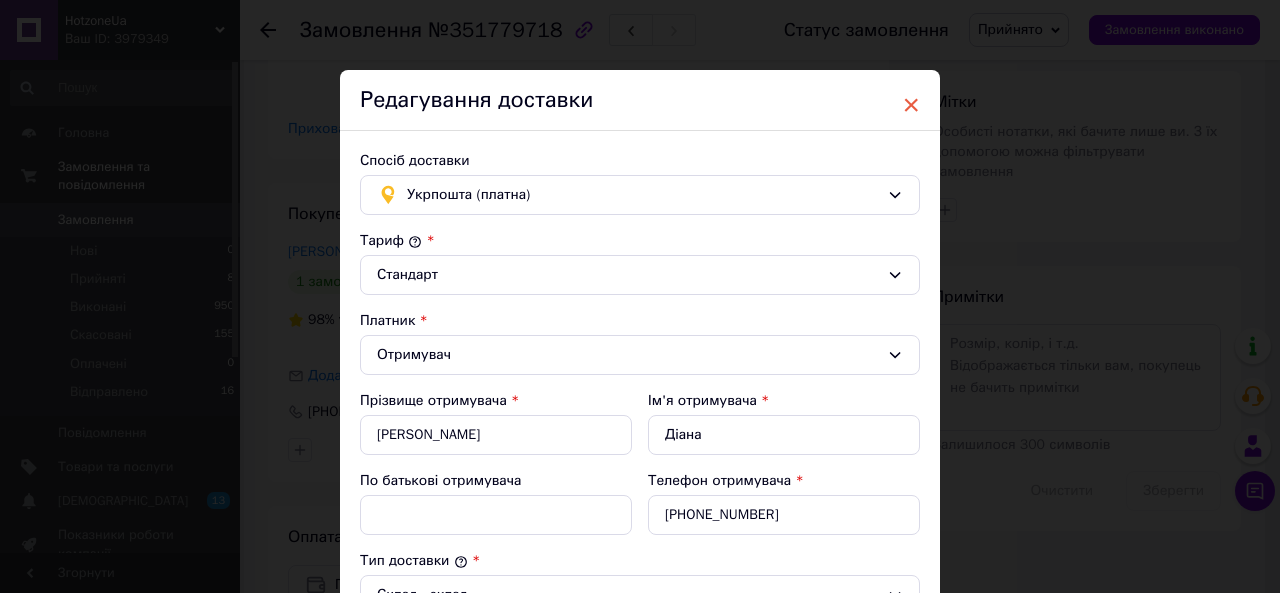 click on "×" at bounding box center [911, 105] 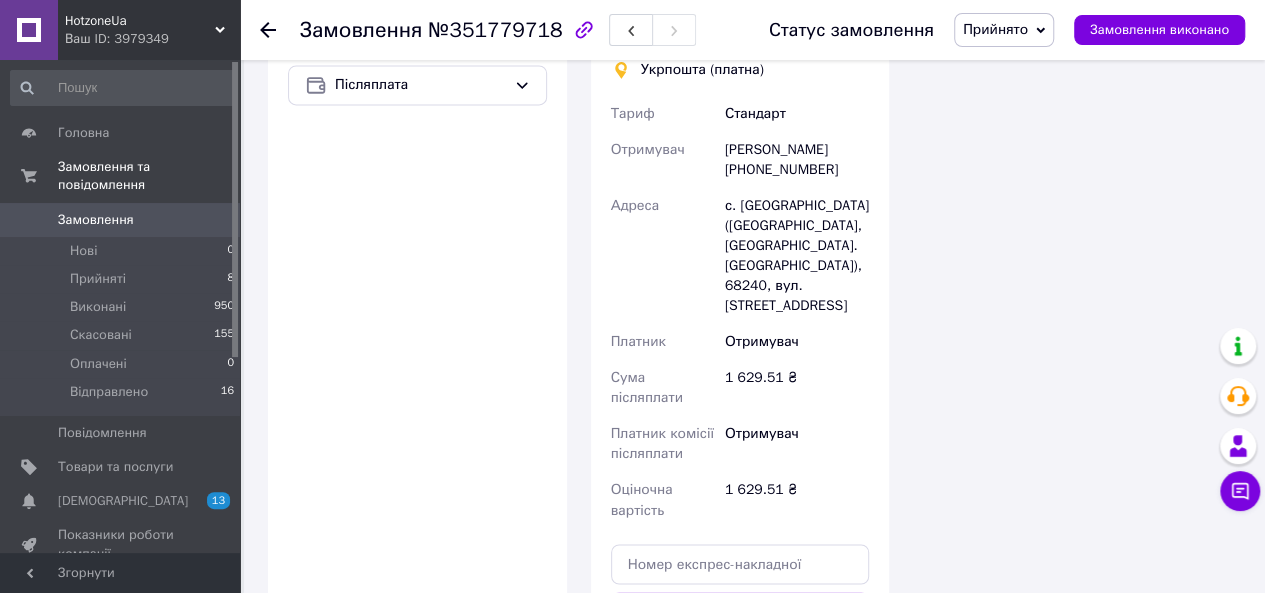 scroll, scrollTop: 1500, scrollLeft: 0, axis: vertical 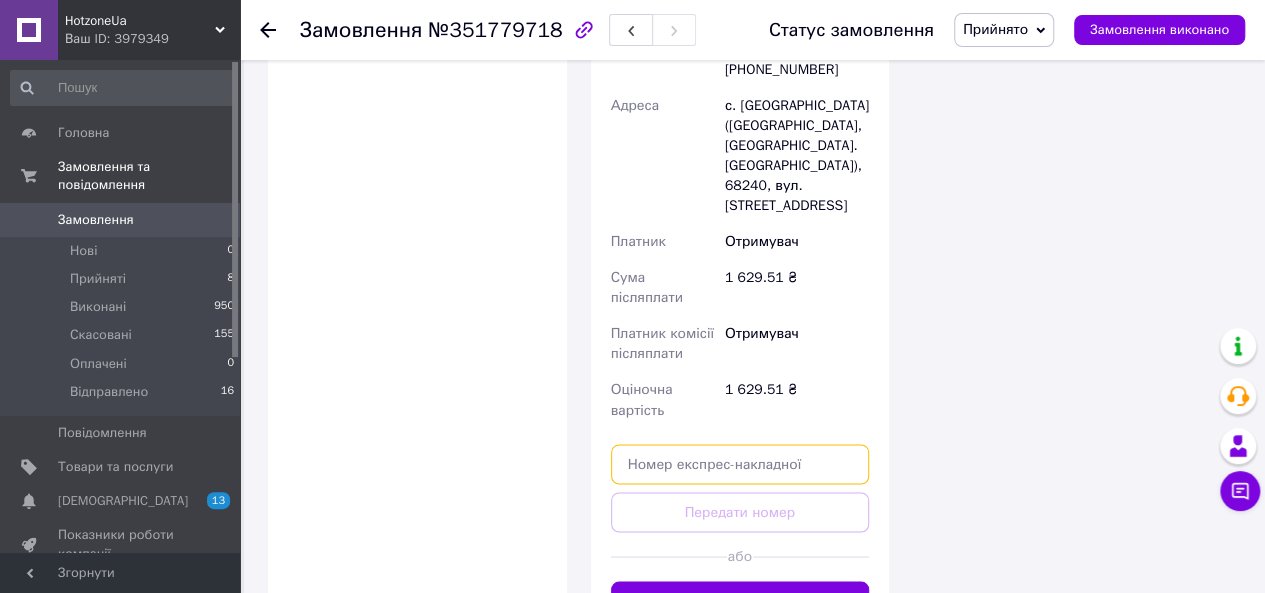 click at bounding box center [740, 464] 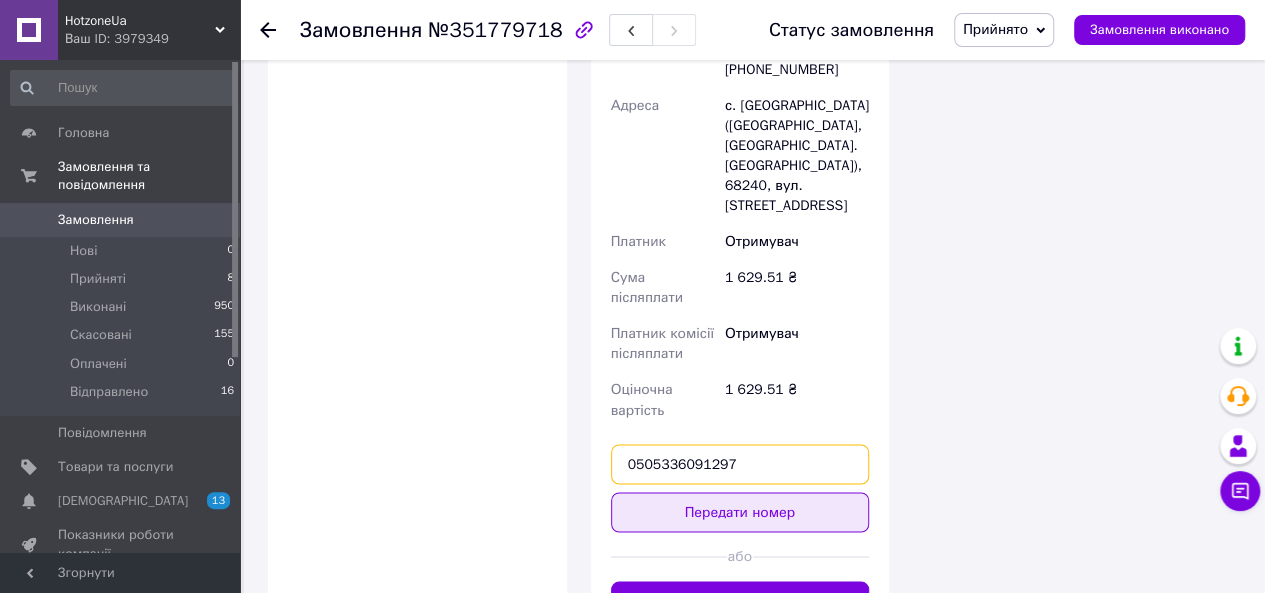 type on "0505336091297" 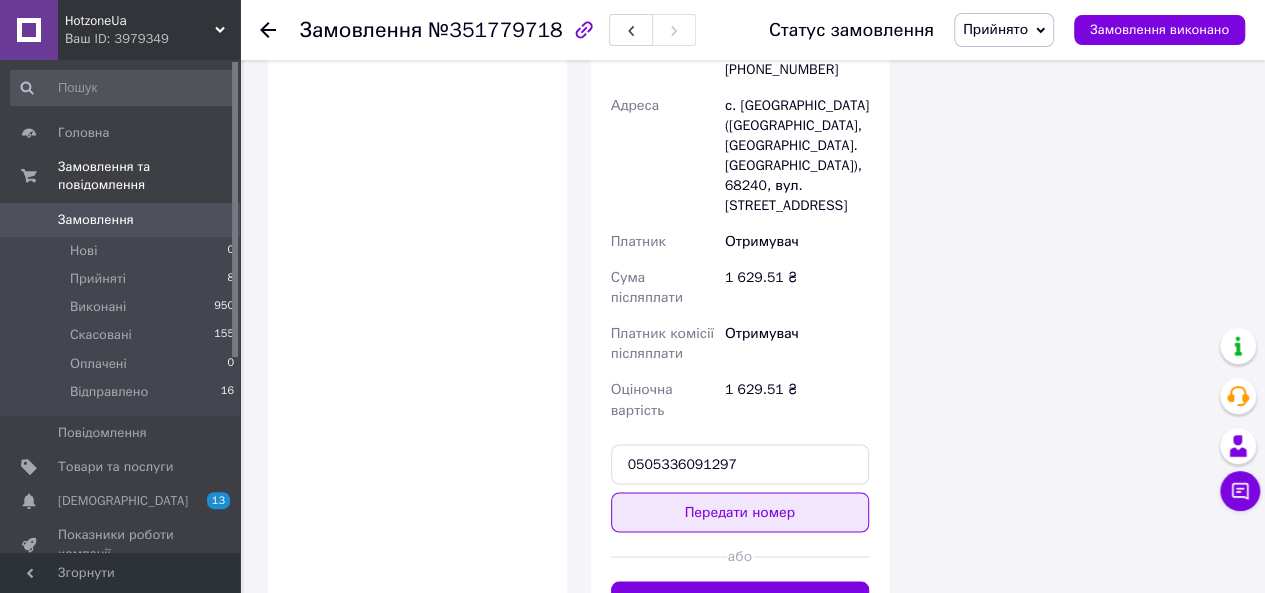 click on "Передати номер" at bounding box center (740, 512) 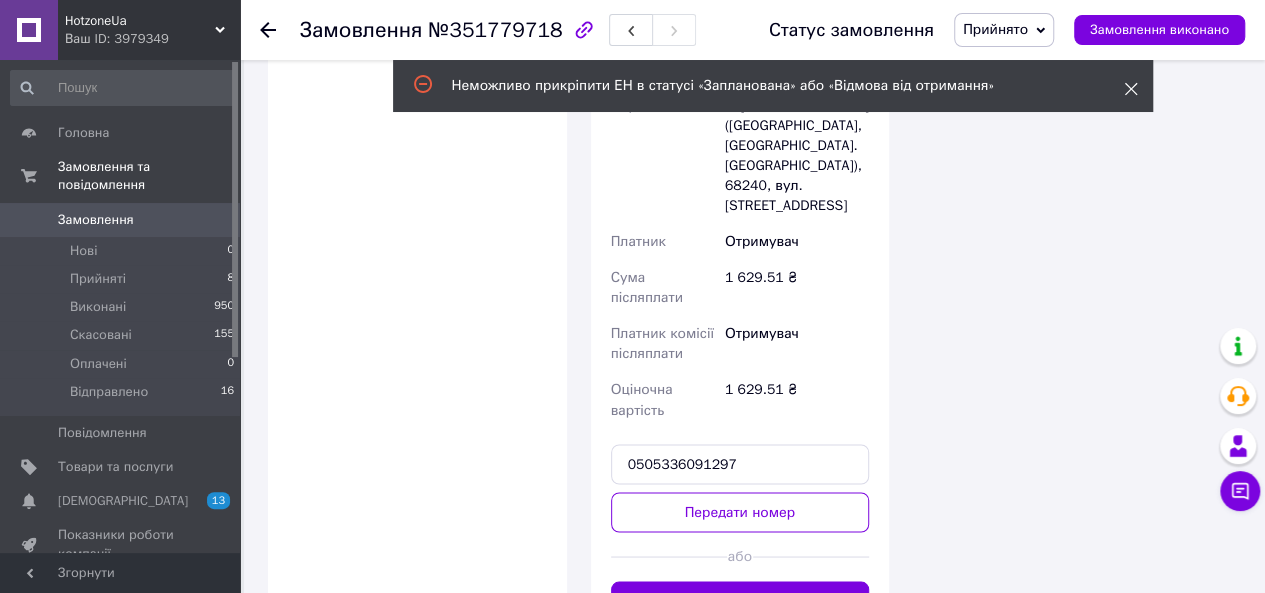 click 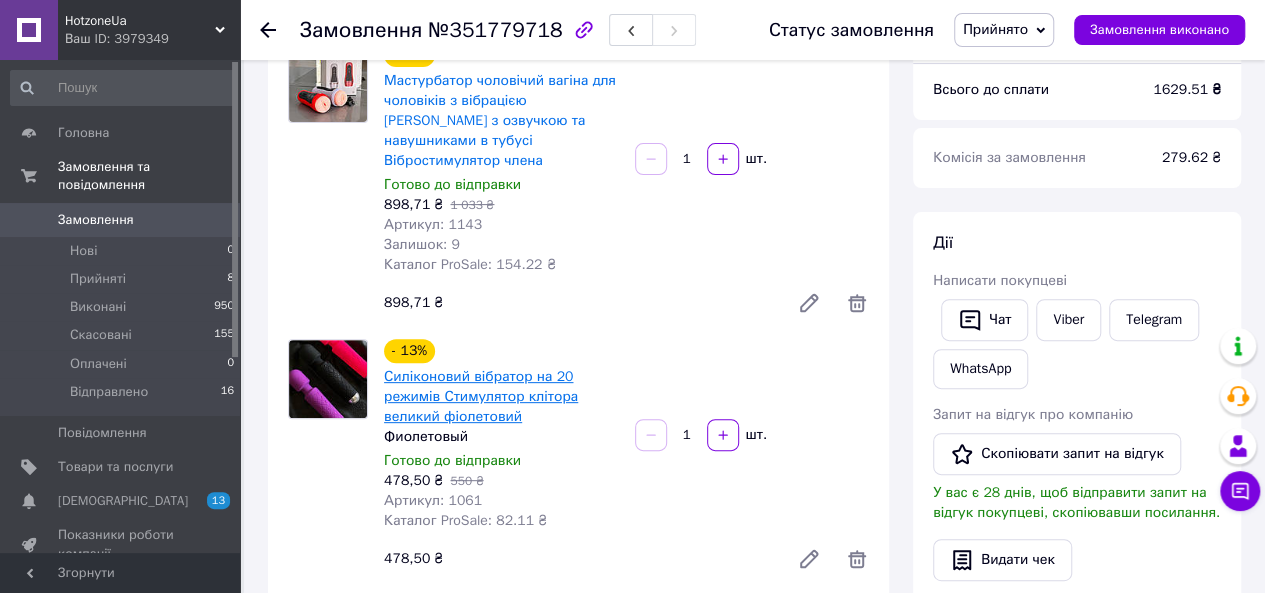 scroll, scrollTop: 300, scrollLeft: 0, axis: vertical 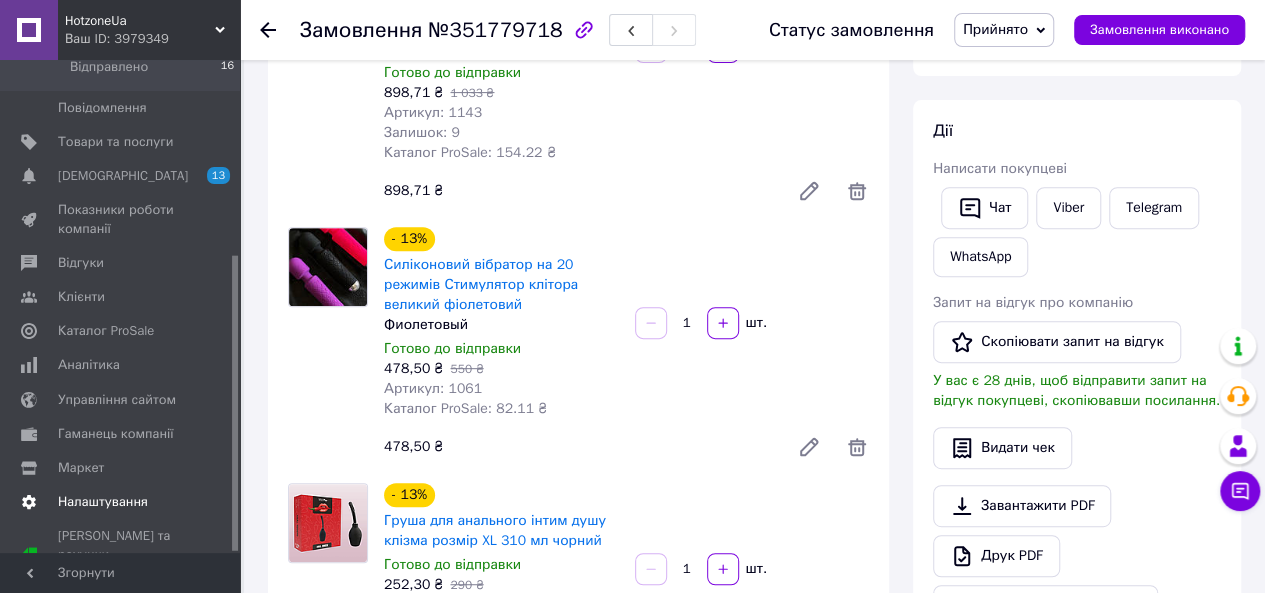 click on "Налаштування" at bounding box center (123, 502) 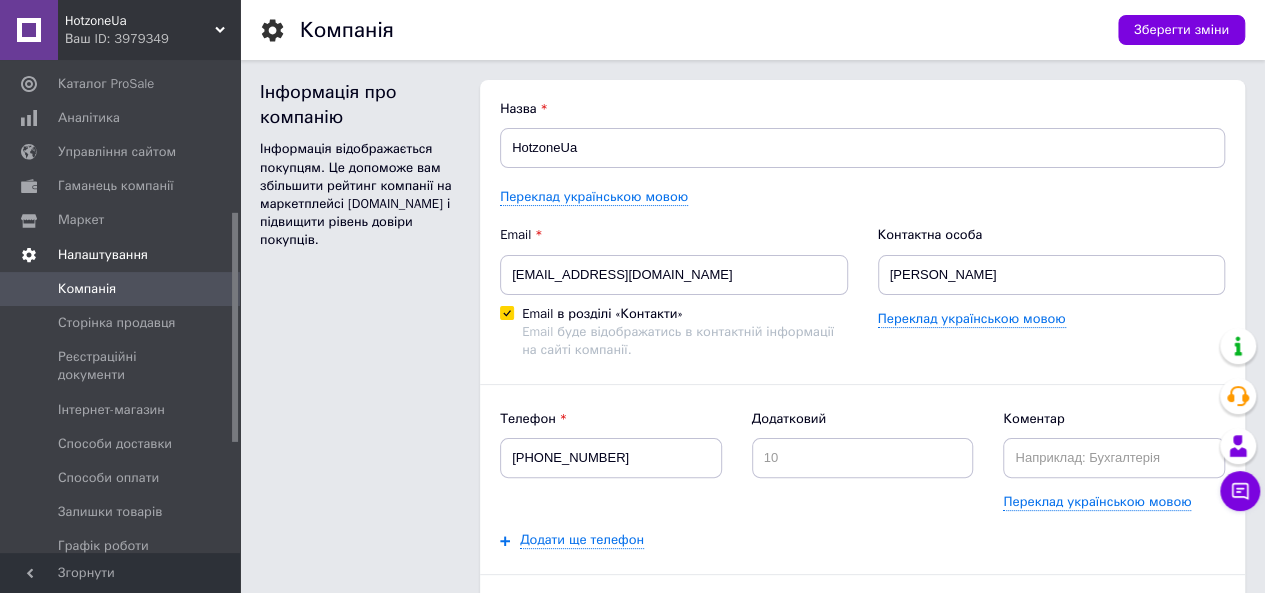 scroll, scrollTop: 0, scrollLeft: 0, axis: both 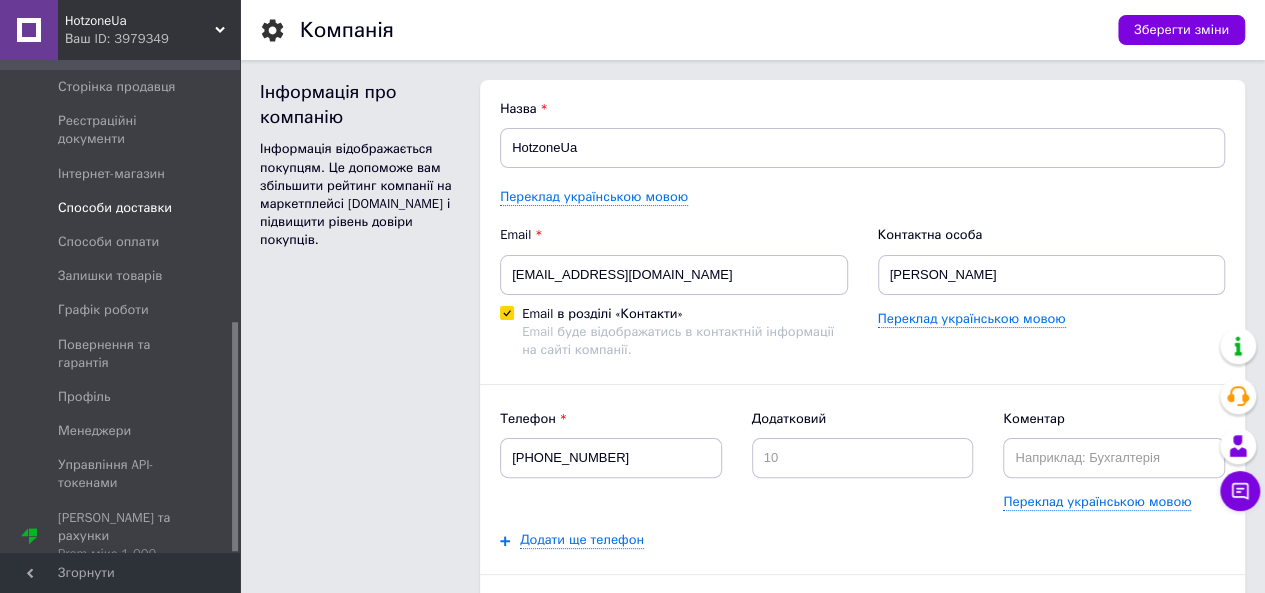 click on "Способи доставки" at bounding box center [115, 208] 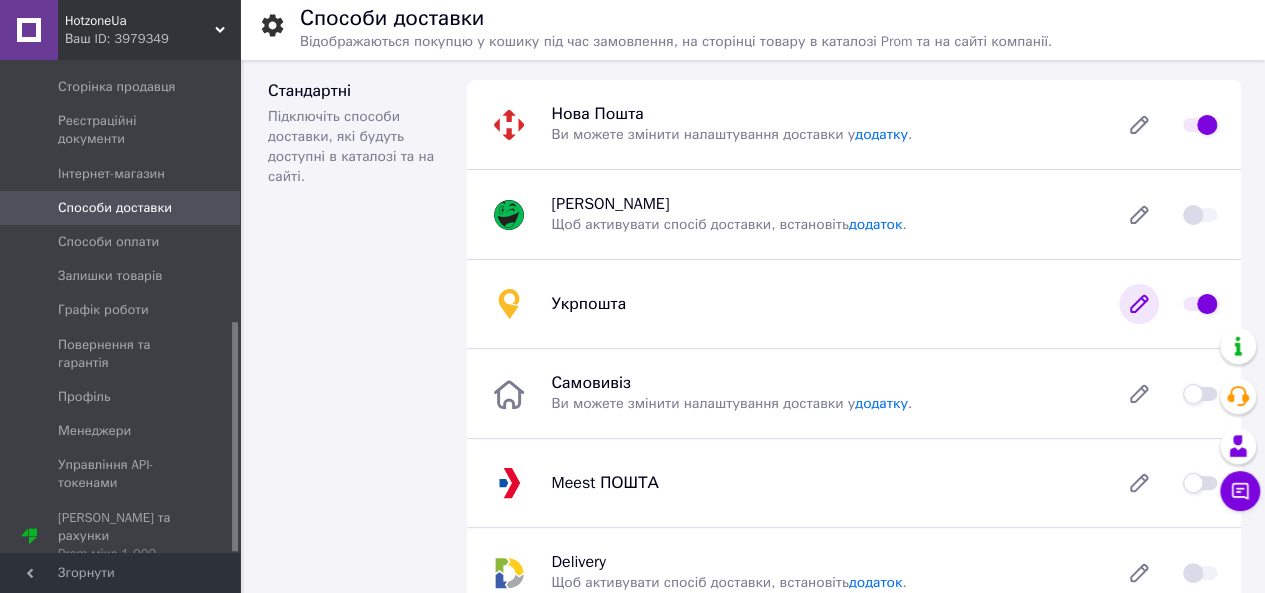 click 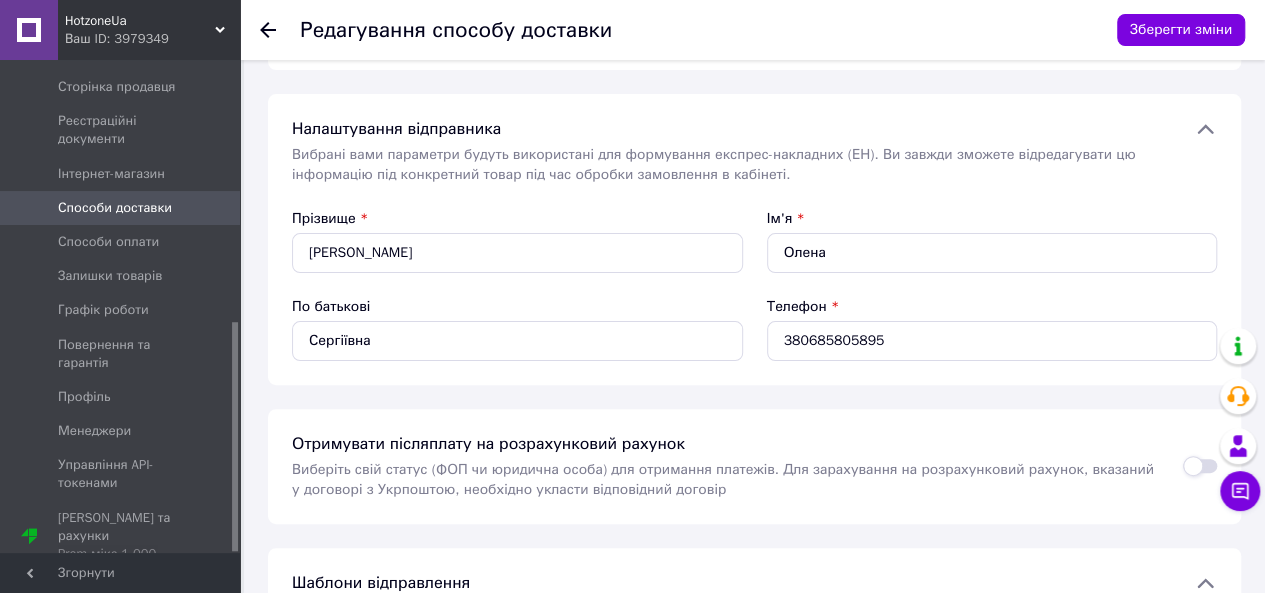 scroll, scrollTop: 0, scrollLeft: 0, axis: both 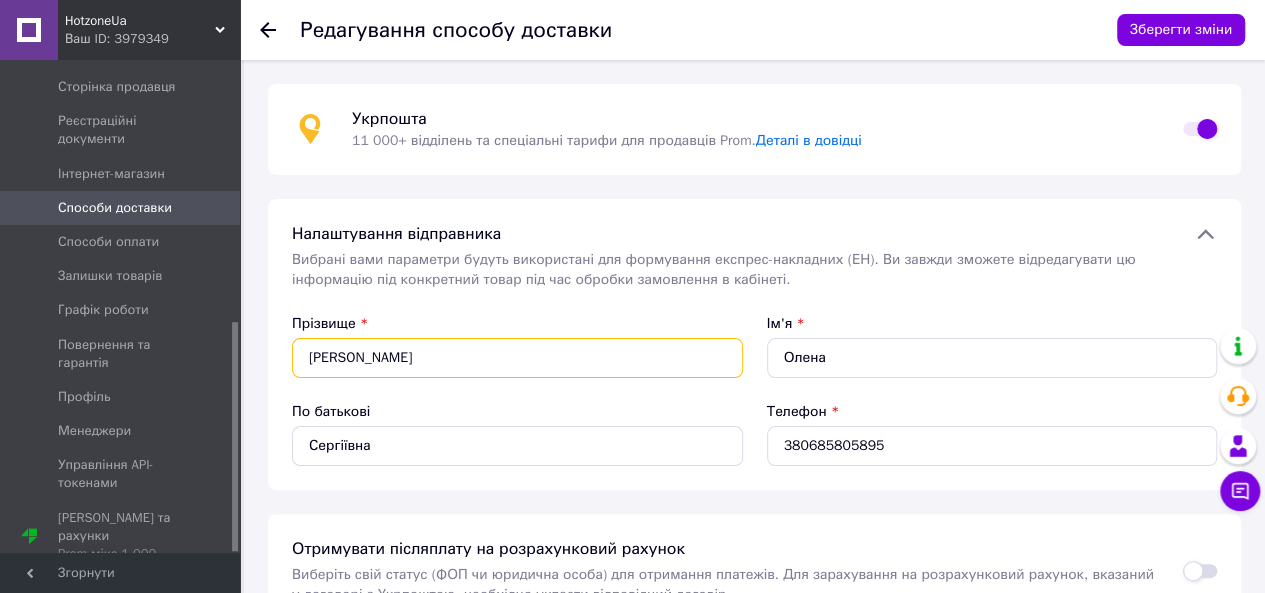 drag, startPoint x: 448, startPoint y: 361, endPoint x: 293, endPoint y: 338, distance: 156.69716 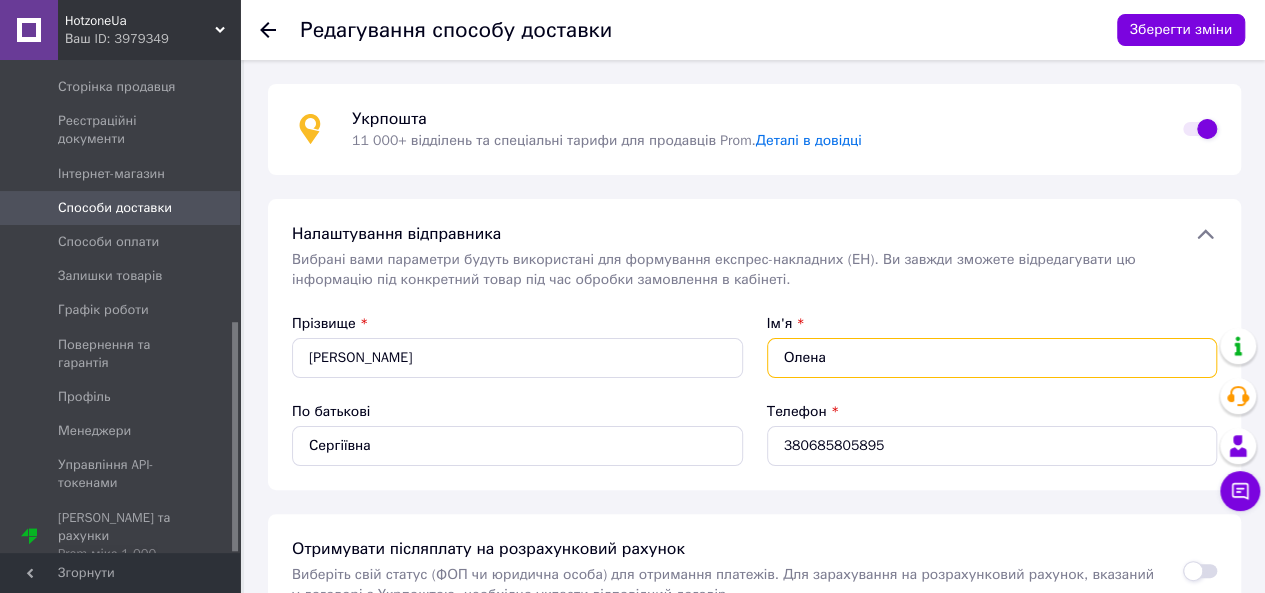 click on "Олена" at bounding box center (992, 358) 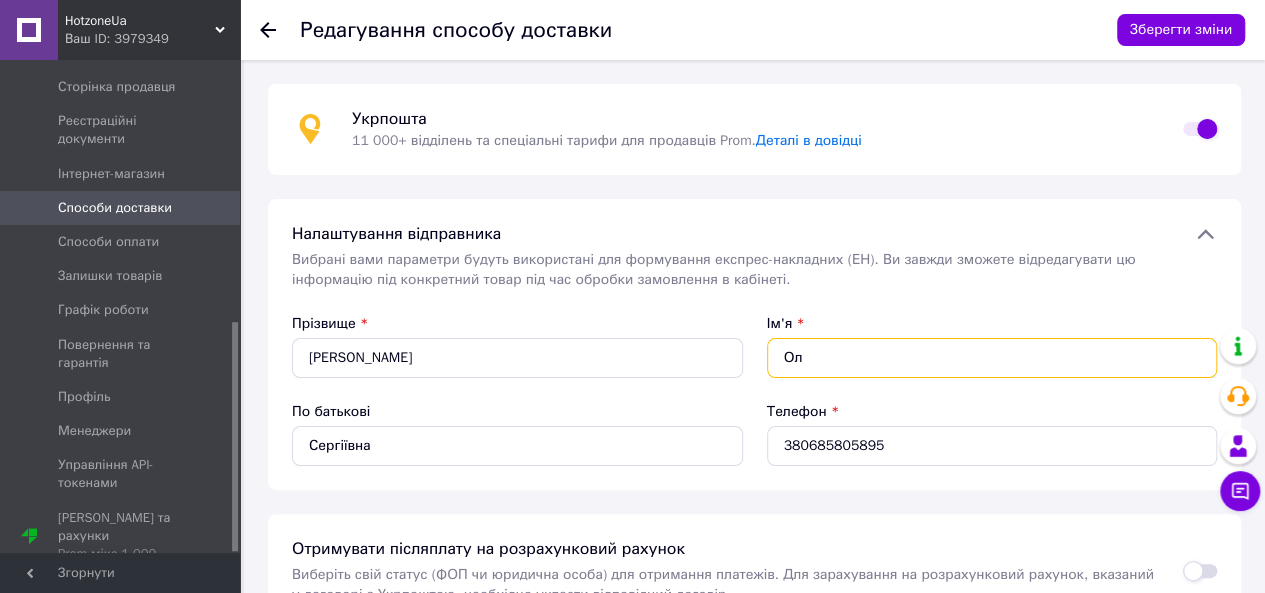 type on "О" 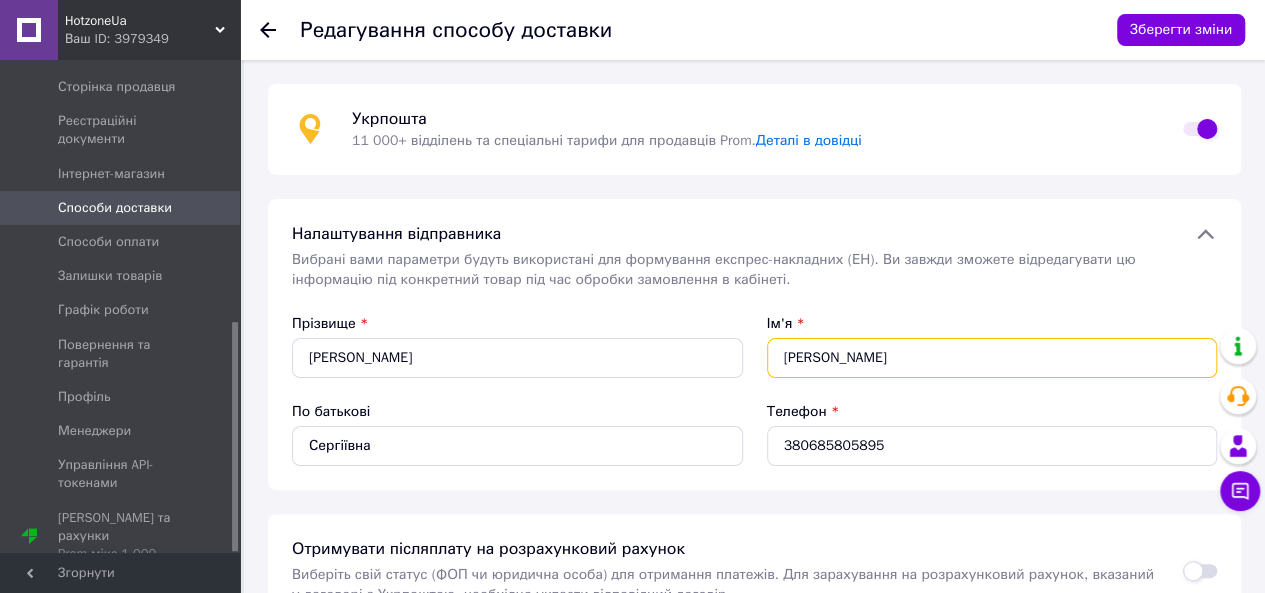 type on "Віктор" 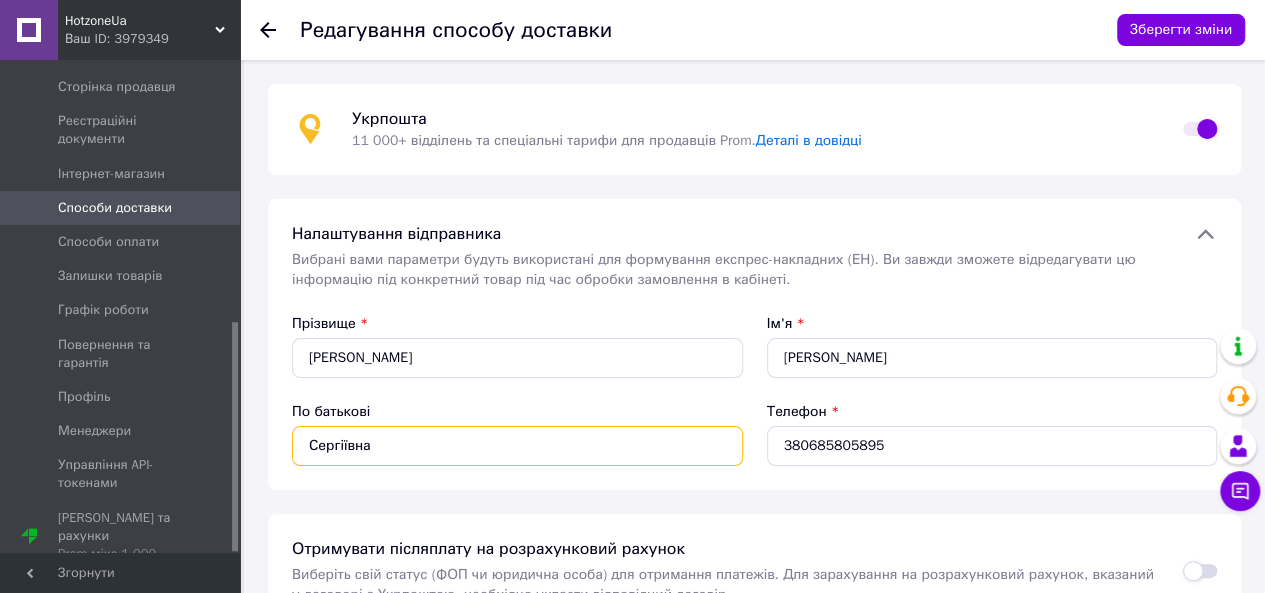 click on "Сергіївна" at bounding box center [517, 446] 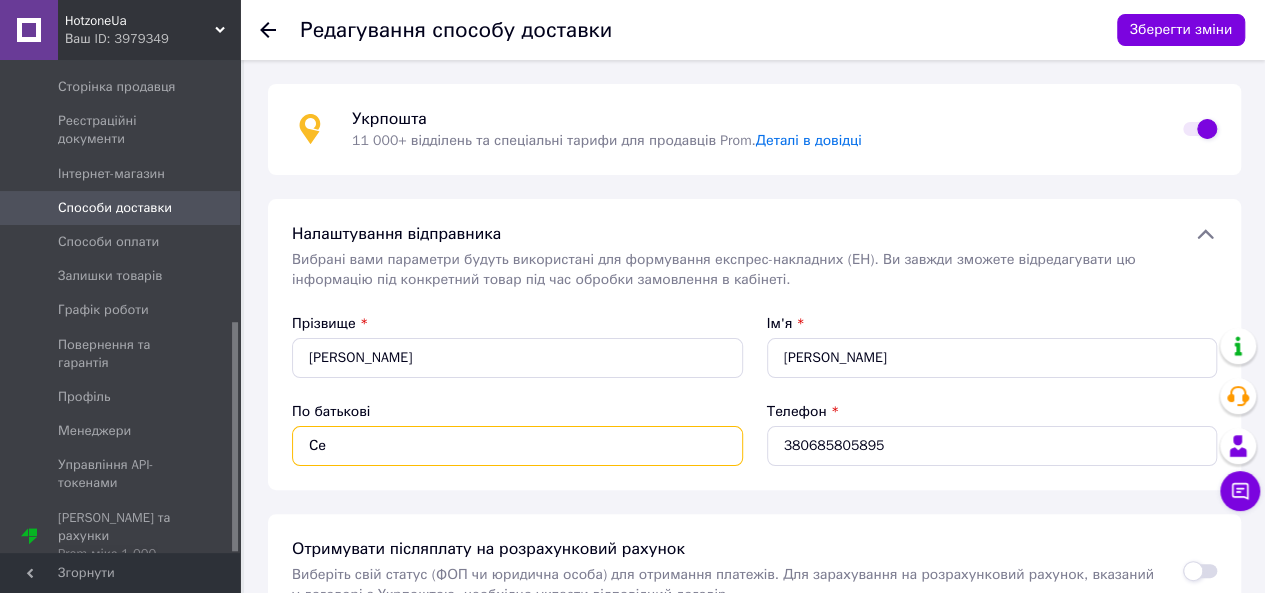 type on "С" 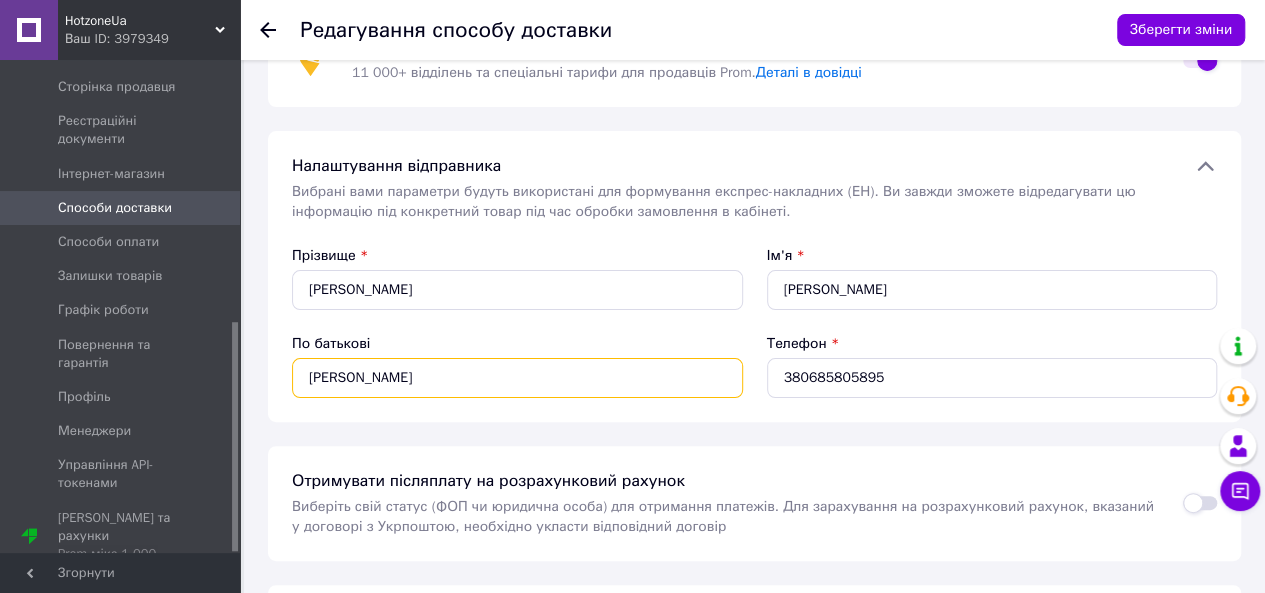 scroll, scrollTop: 100, scrollLeft: 0, axis: vertical 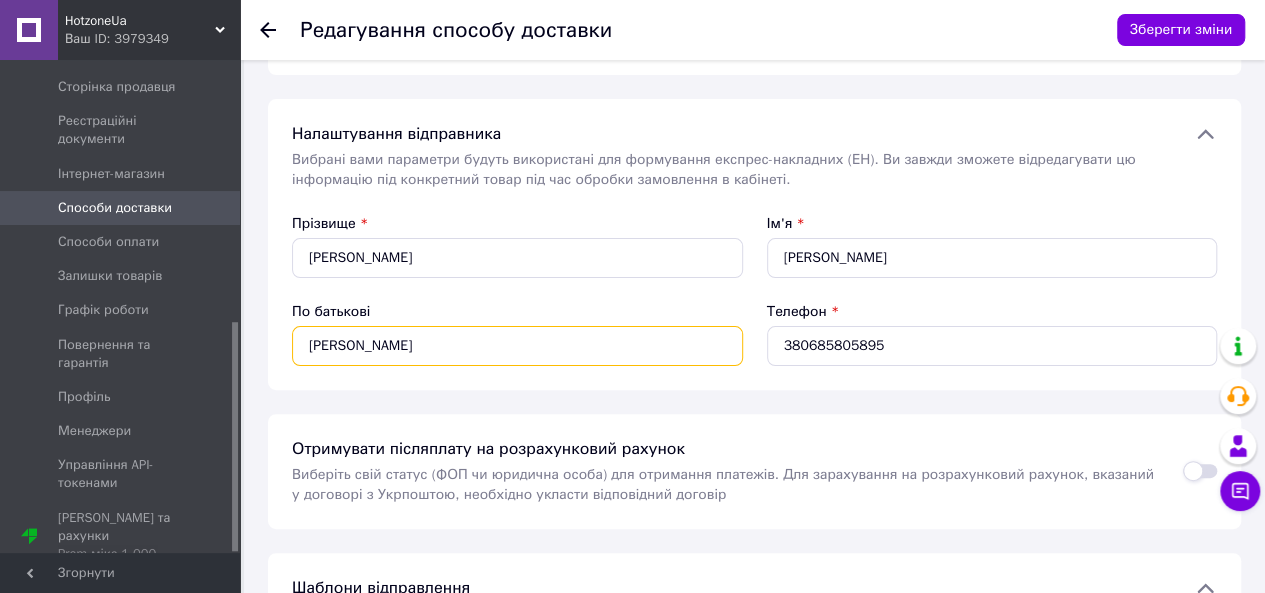 type on "Олександрович" 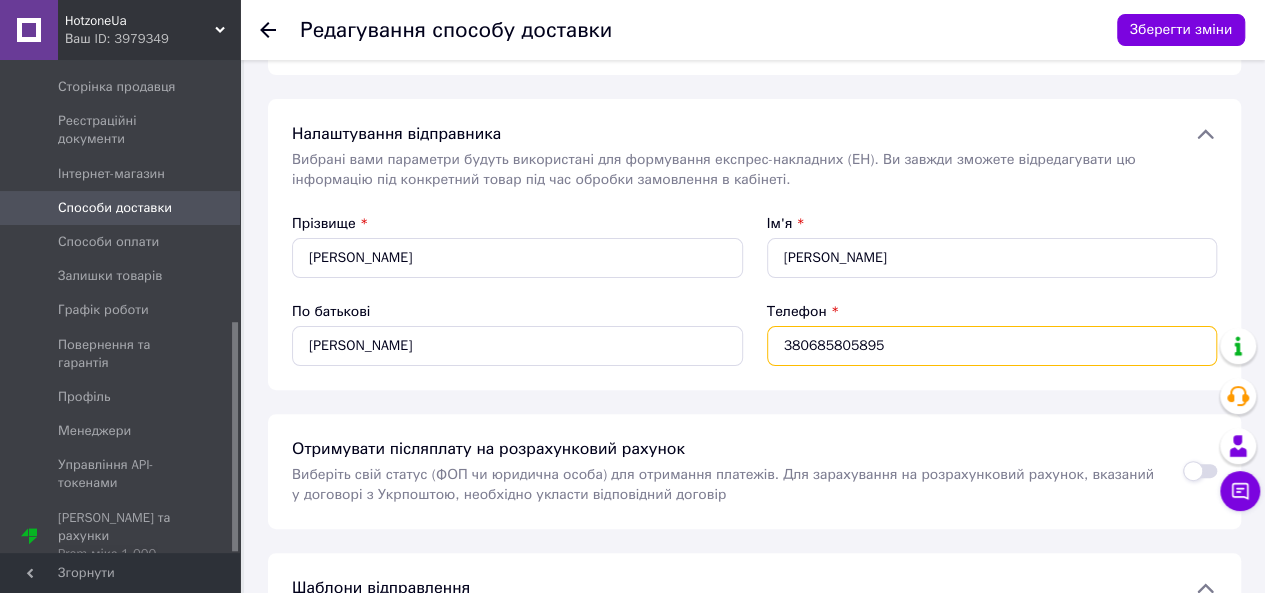 click on "380685805895" at bounding box center (992, 346) 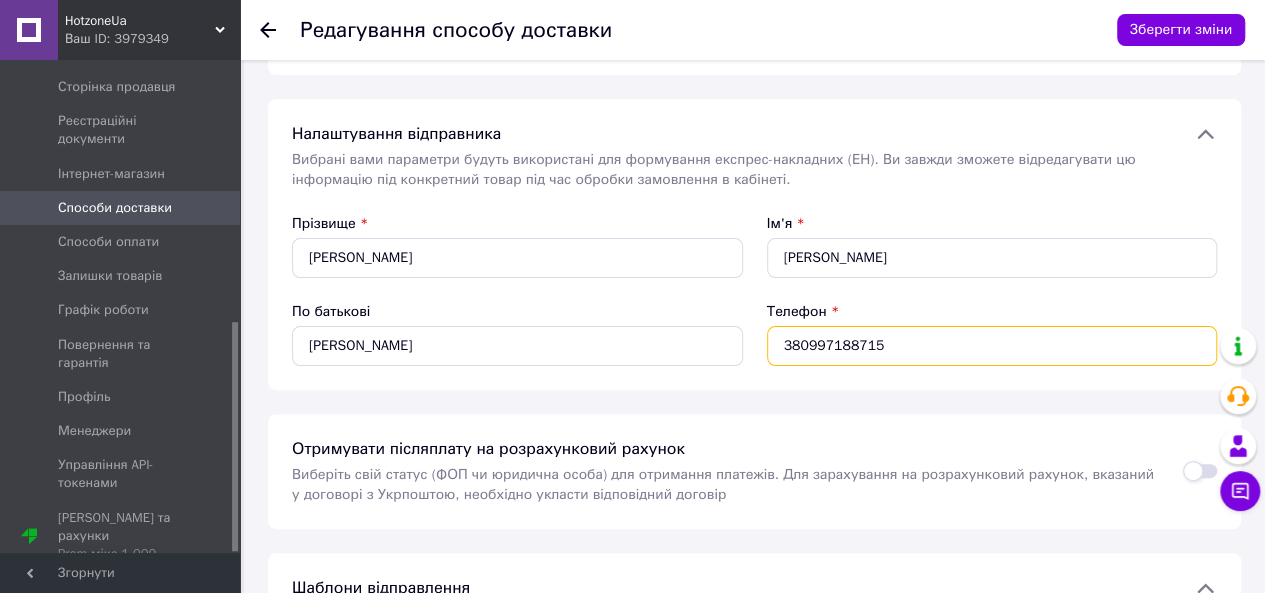 type on "380997188715" 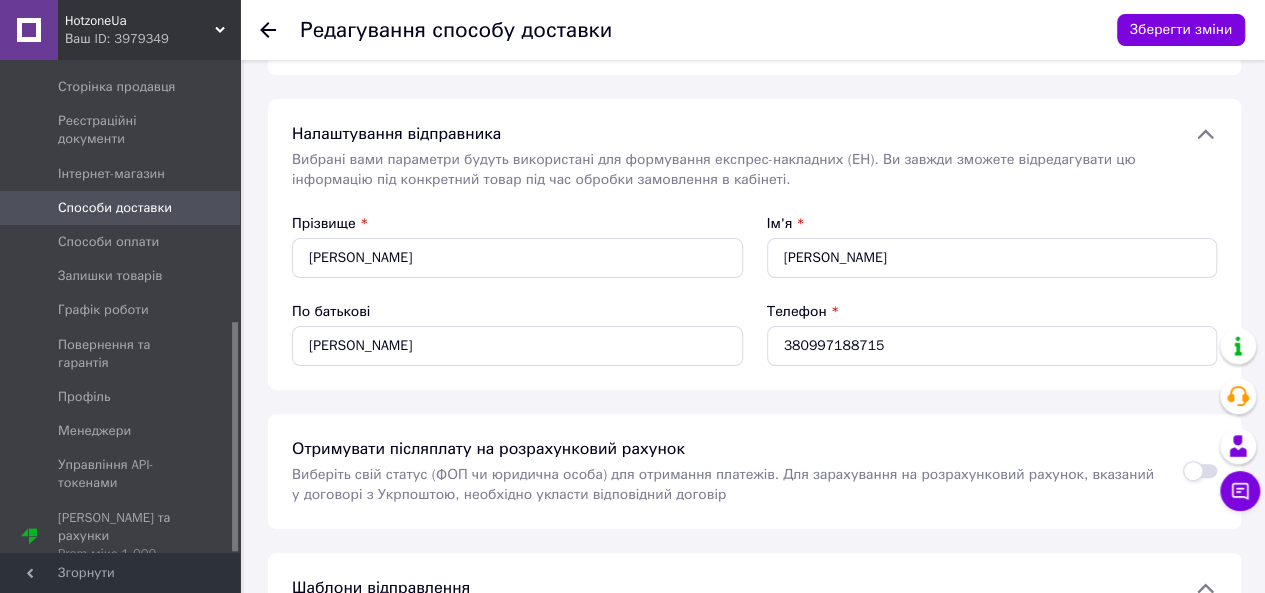 click on "Редагування способу доставки Зберегти зміни Укрпошта   11 000+ відділень та спеціальні тарифи для продавців Prom.  Деталі в довідці Налаштування відправника   Вибрані вами параметри будуть використані для формування експрес-накладних (ЕН). Ви завжди зможете відредагувати цю інформацію під конкретний товар під час обробки замовлення в кабінеті. Прізвище   * Ярцун Ім'я   * Віктор По батькові Олександрович Телефон   * 380997188715 Отримувати післяплату на розрахунковий рахунок Шаблони відправлення Місто Харків Відділення 61002, вул. Чернишевська, 28 Додати ще" at bounding box center (754, 712) 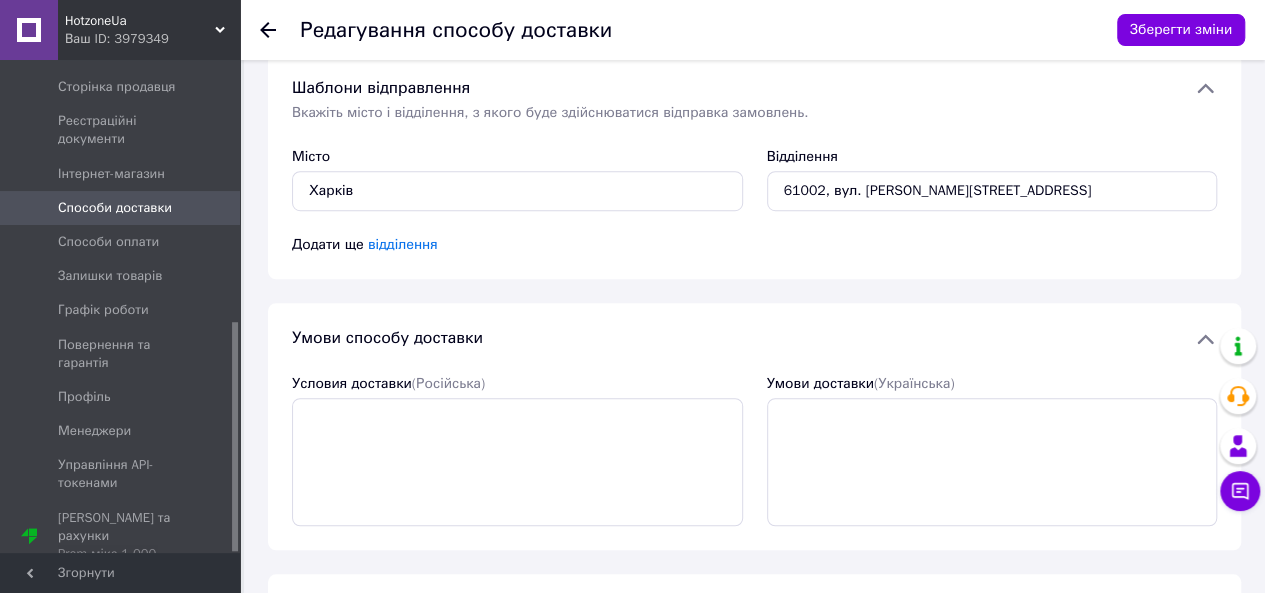 scroll, scrollTop: 966, scrollLeft: 0, axis: vertical 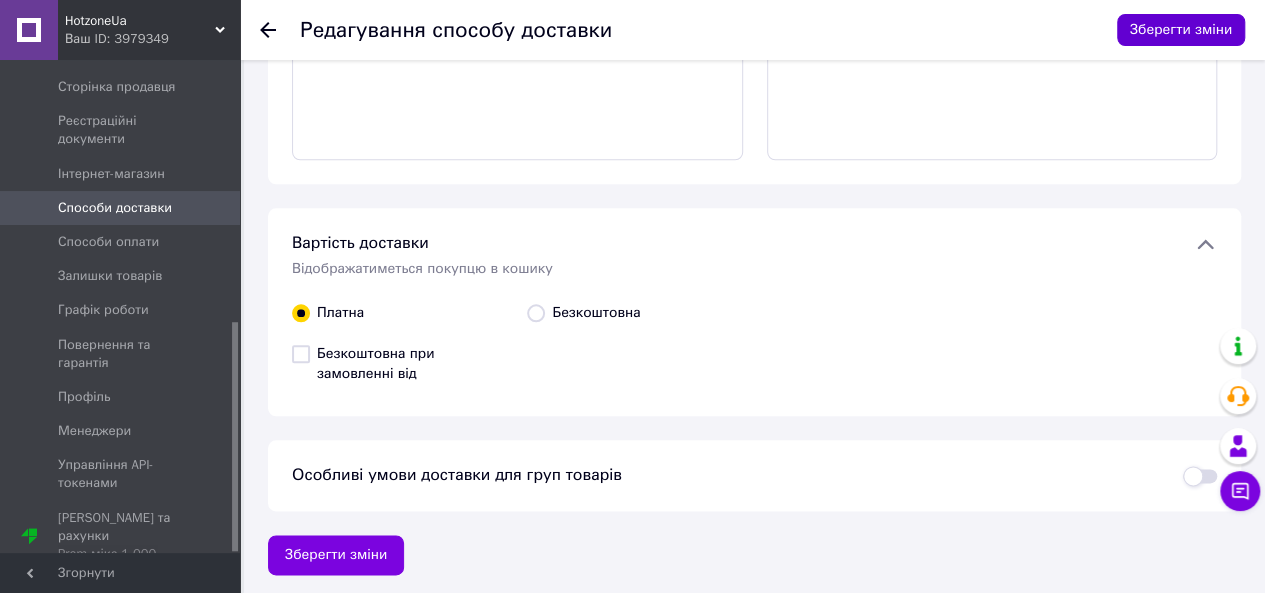 click on "Зберегти зміни" at bounding box center (1181, 30) 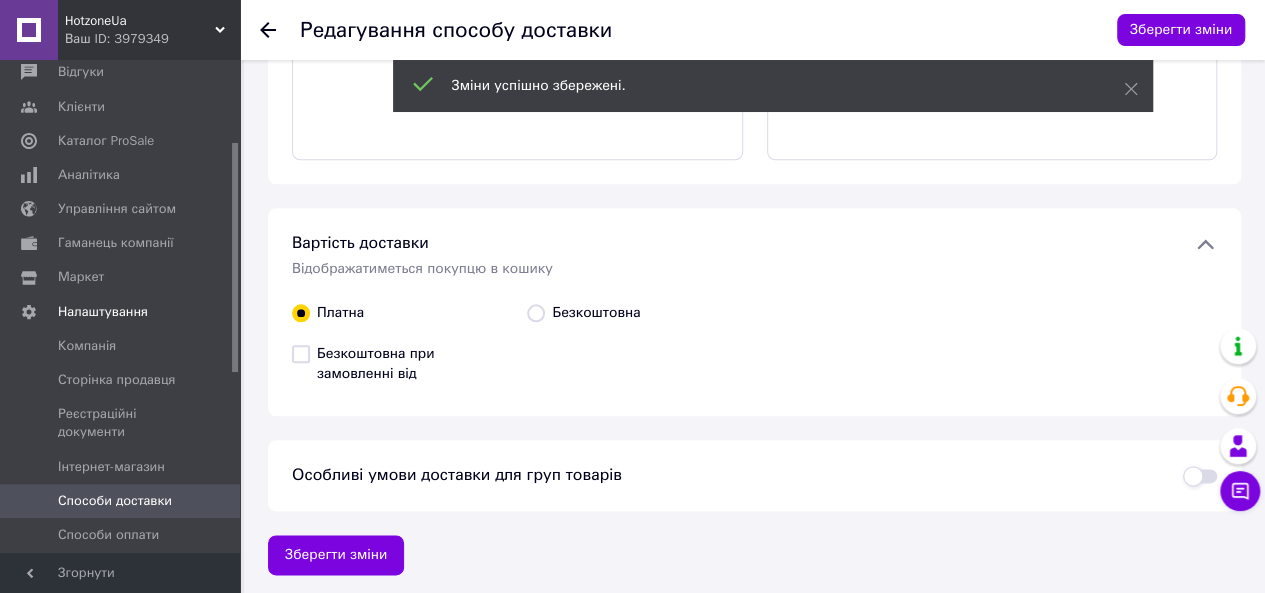 scroll, scrollTop: 0, scrollLeft: 0, axis: both 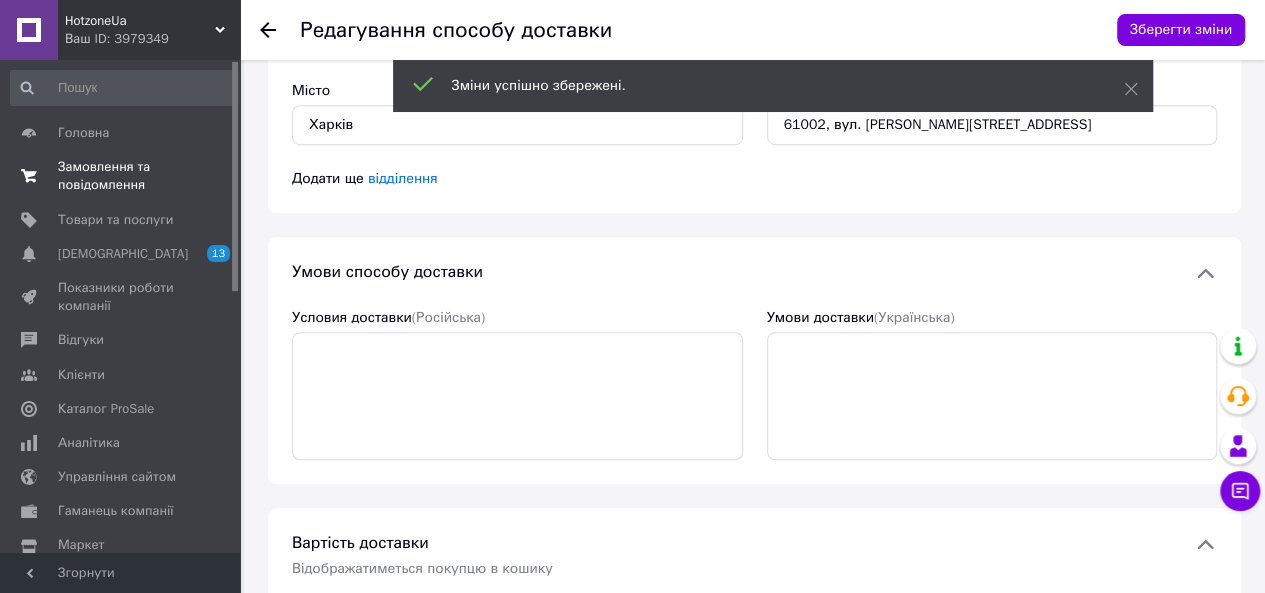 click on "Замовлення та повідомлення" at bounding box center (121, 176) 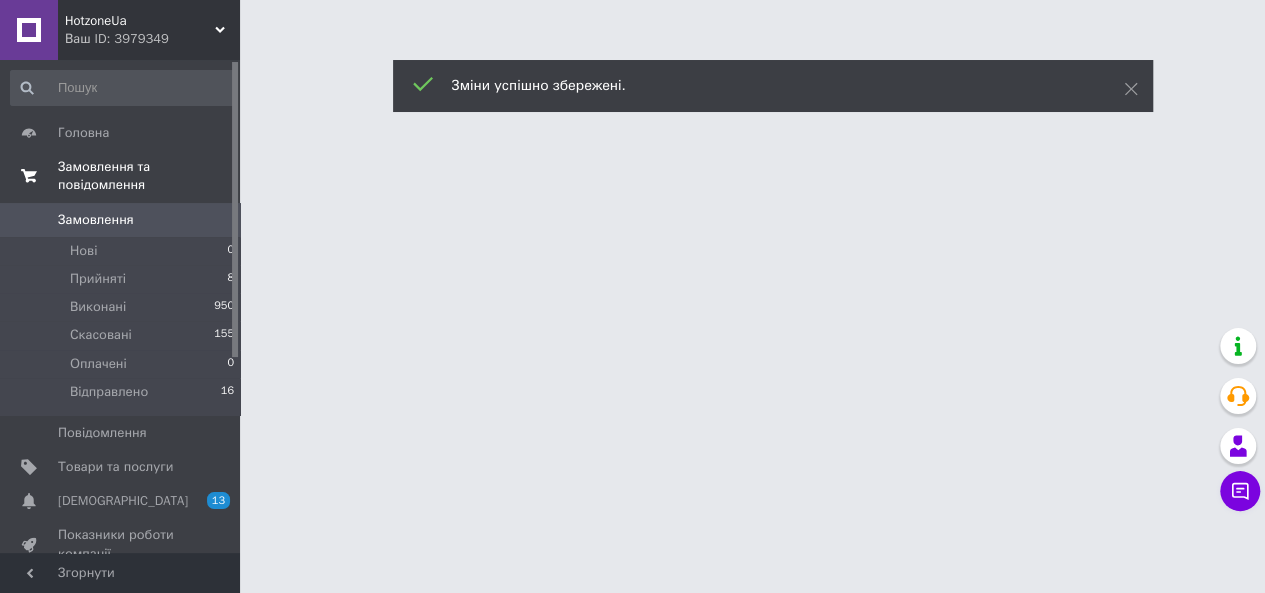 scroll, scrollTop: 0, scrollLeft: 0, axis: both 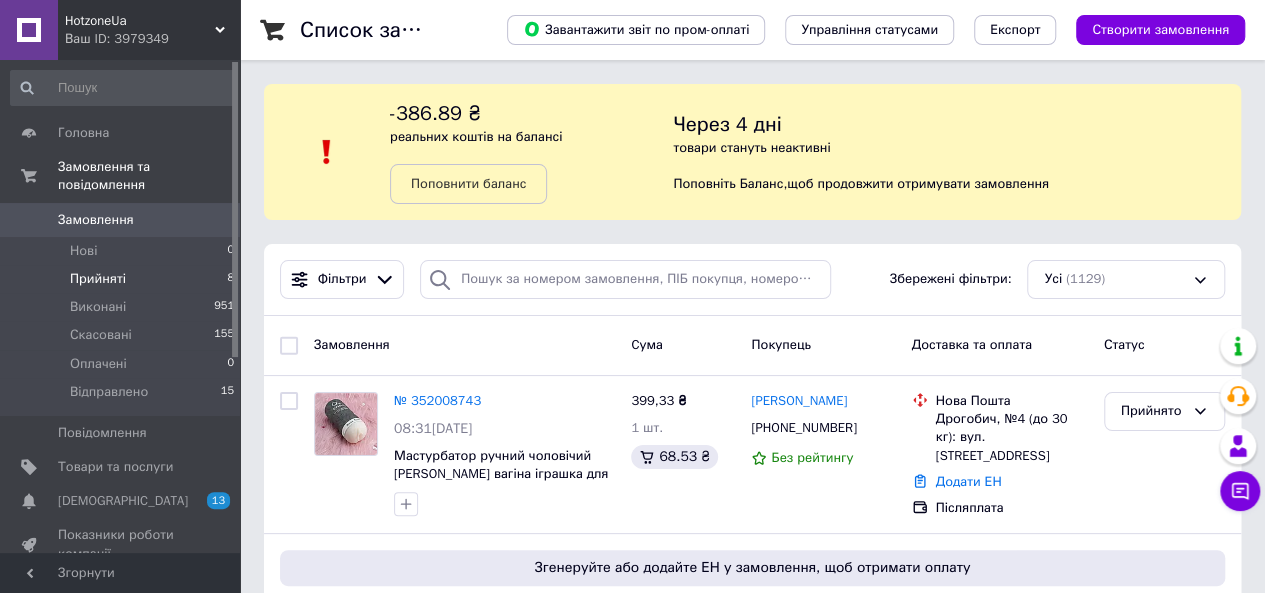 click on "Прийняті 8" at bounding box center [123, 279] 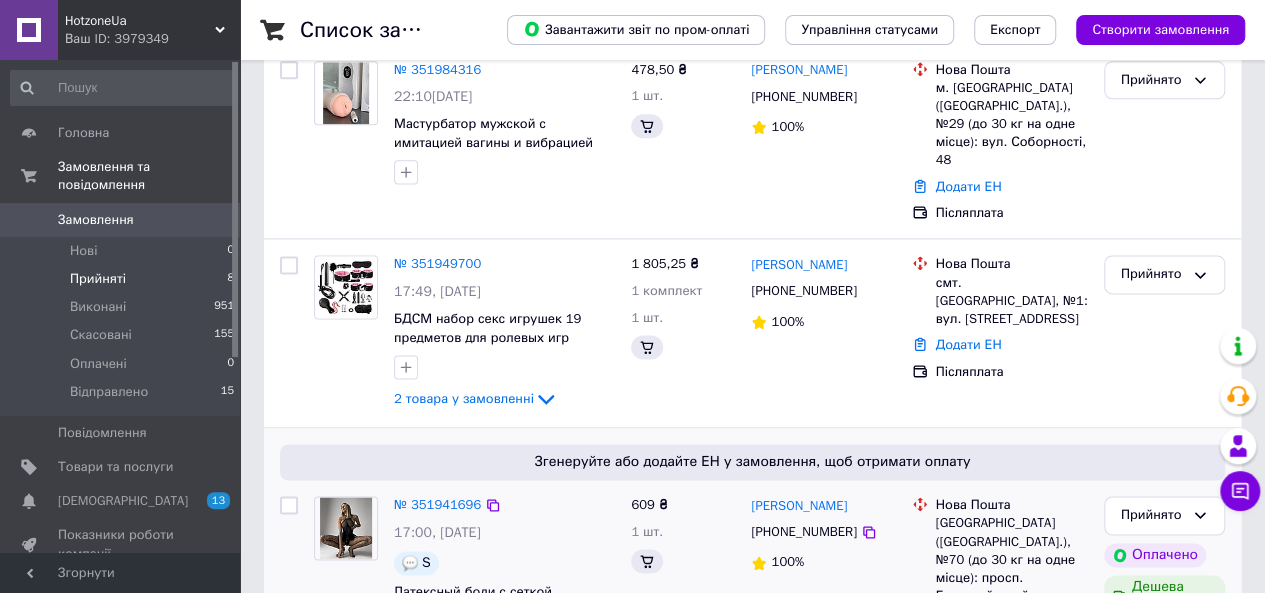 scroll, scrollTop: 1530, scrollLeft: 0, axis: vertical 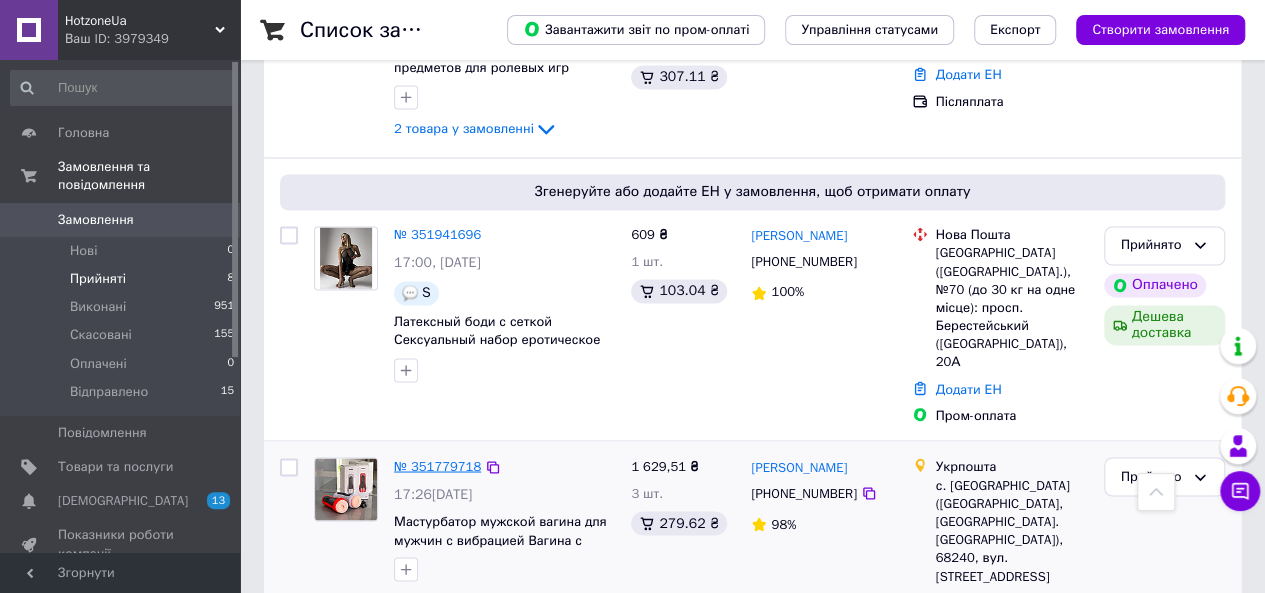 click on "№ 351779718" at bounding box center [437, 465] 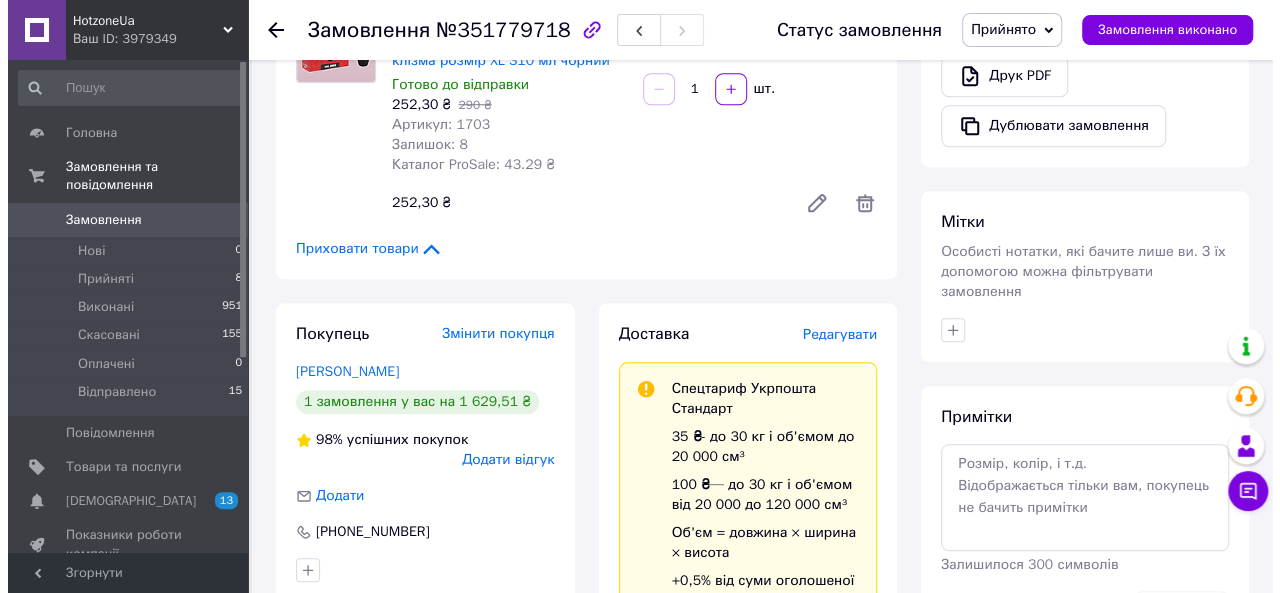 scroll, scrollTop: 900, scrollLeft: 0, axis: vertical 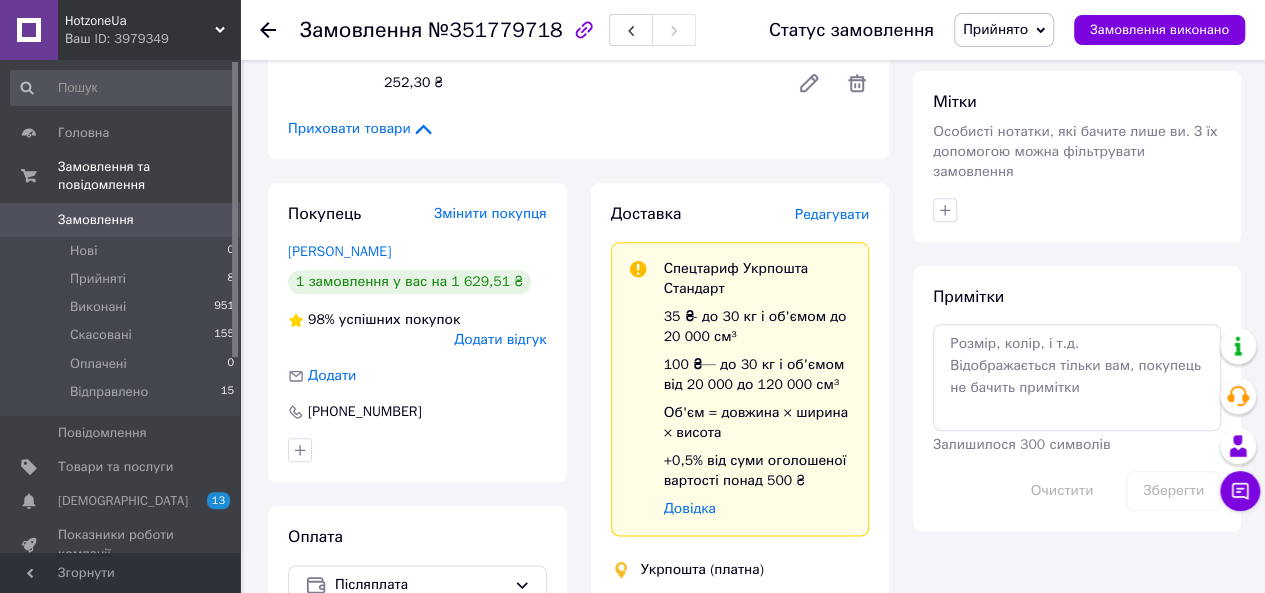 click on "Редагувати" at bounding box center [832, 214] 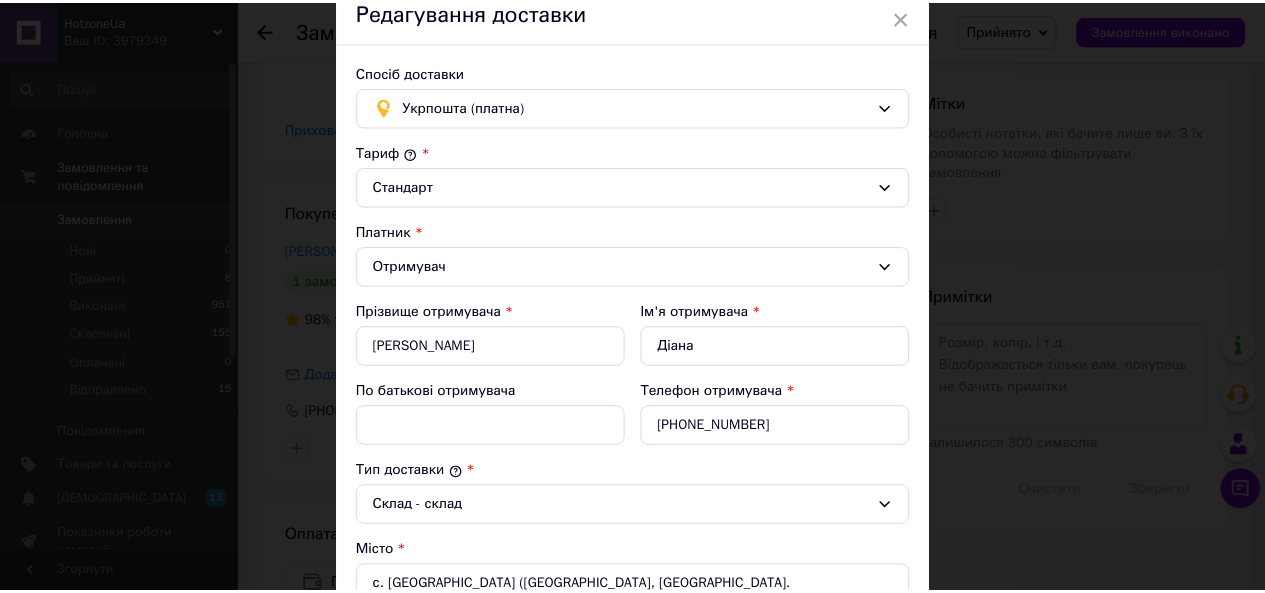 scroll, scrollTop: 0, scrollLeft: 0, axis: both 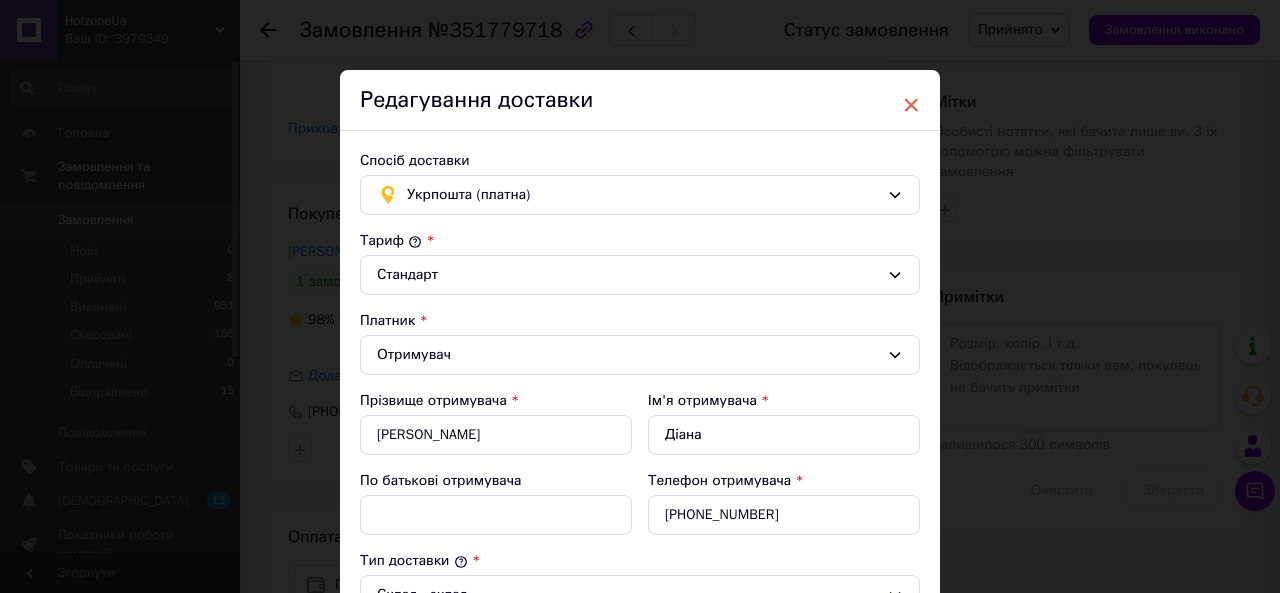 click on "×" at bounding box center [911, 105] 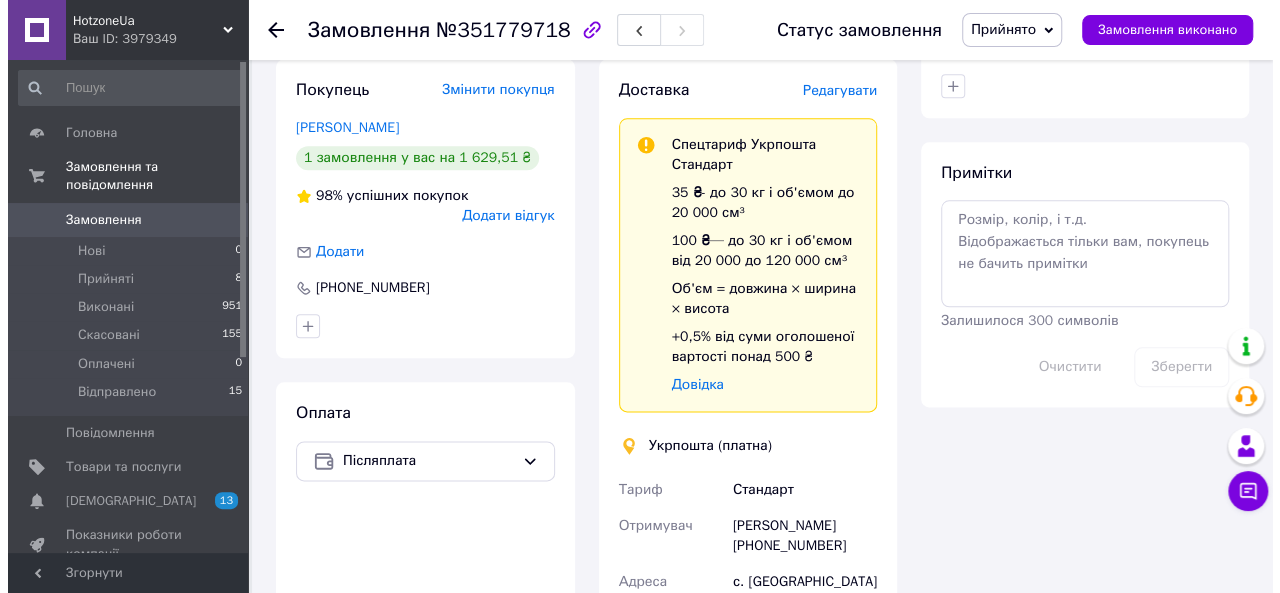 scroll, scrollTop: 924, scrollLeft: 0, axis: vertical 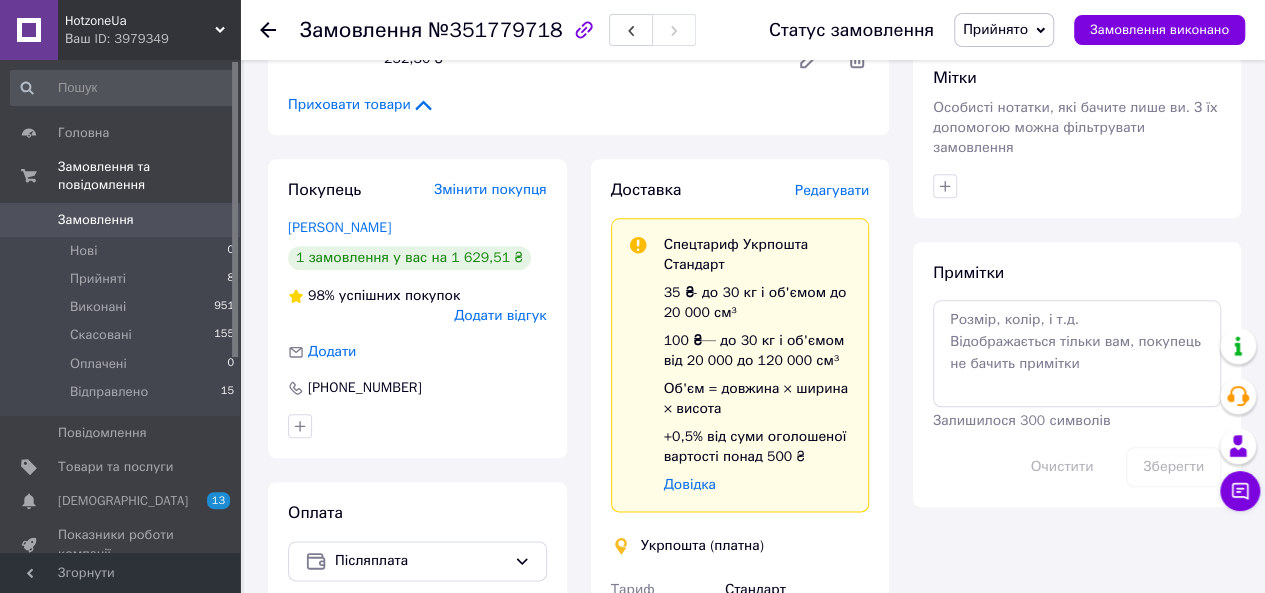 click on "Редагувати" at bounding box center [832, 190] 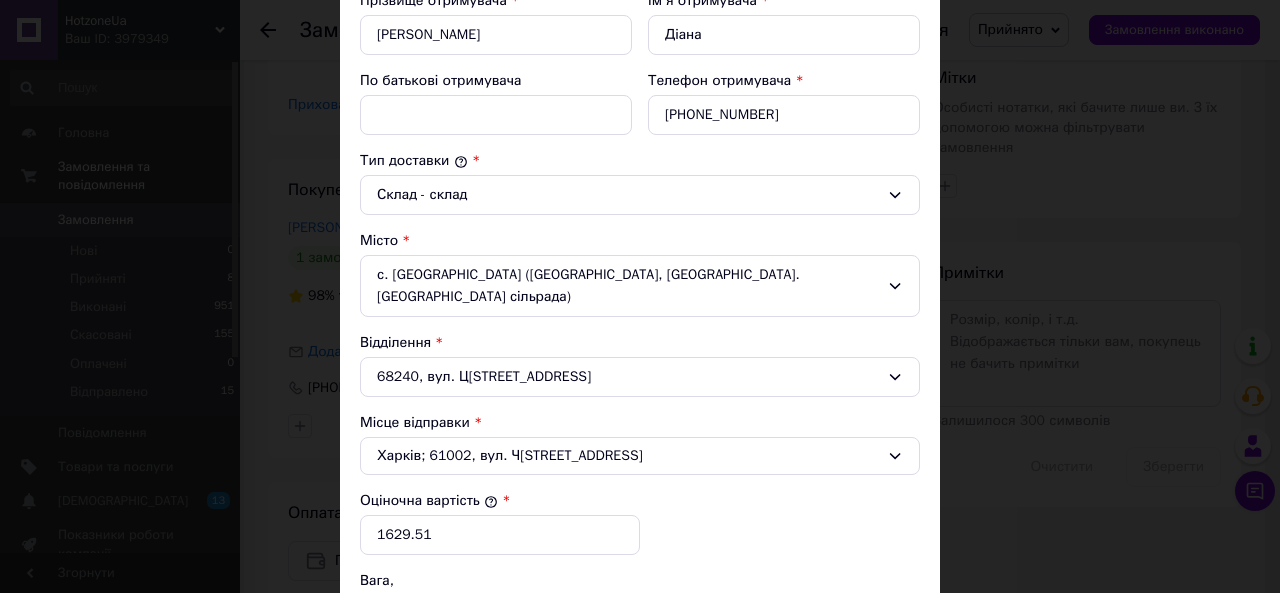 scroll, scrollTop: 600, scrollLeft: 0, axis: vertical 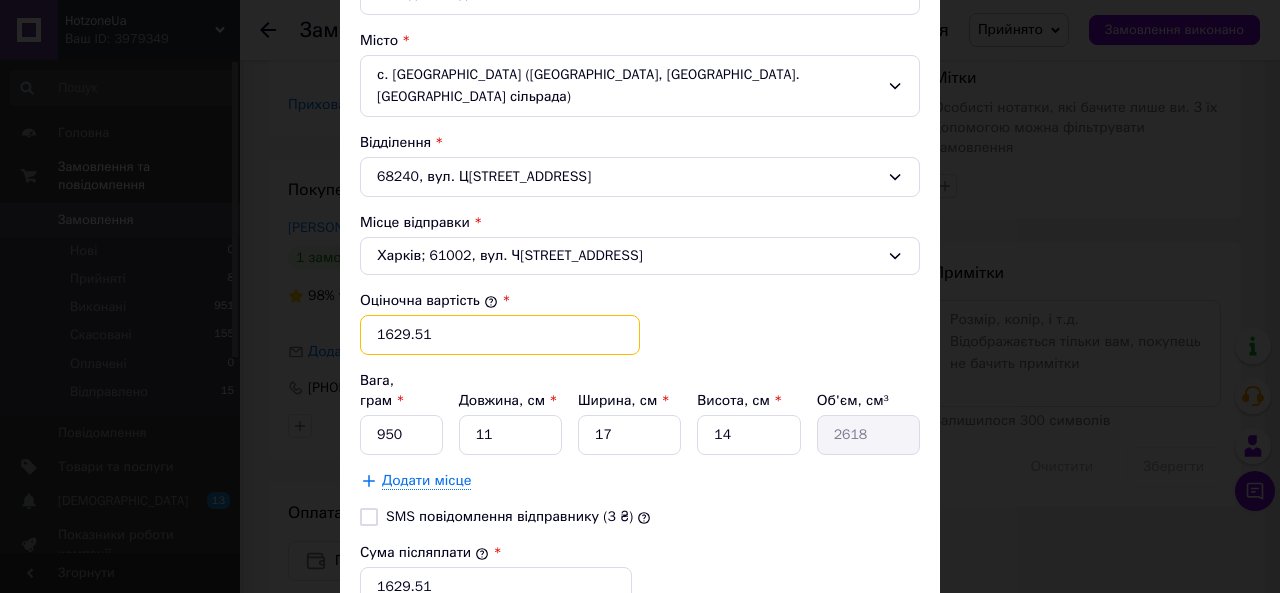 click on "1629.51" at bounding box center [500, 335] 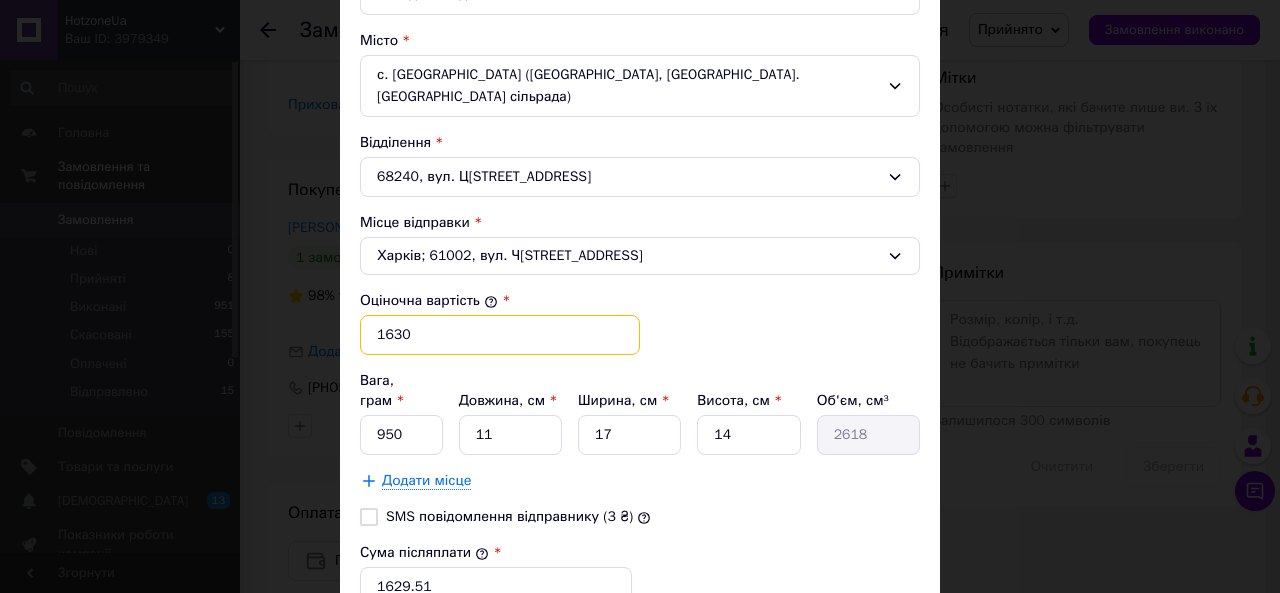 scroll, scrollTop: 700, scrollLeft: 0, axis: vertical 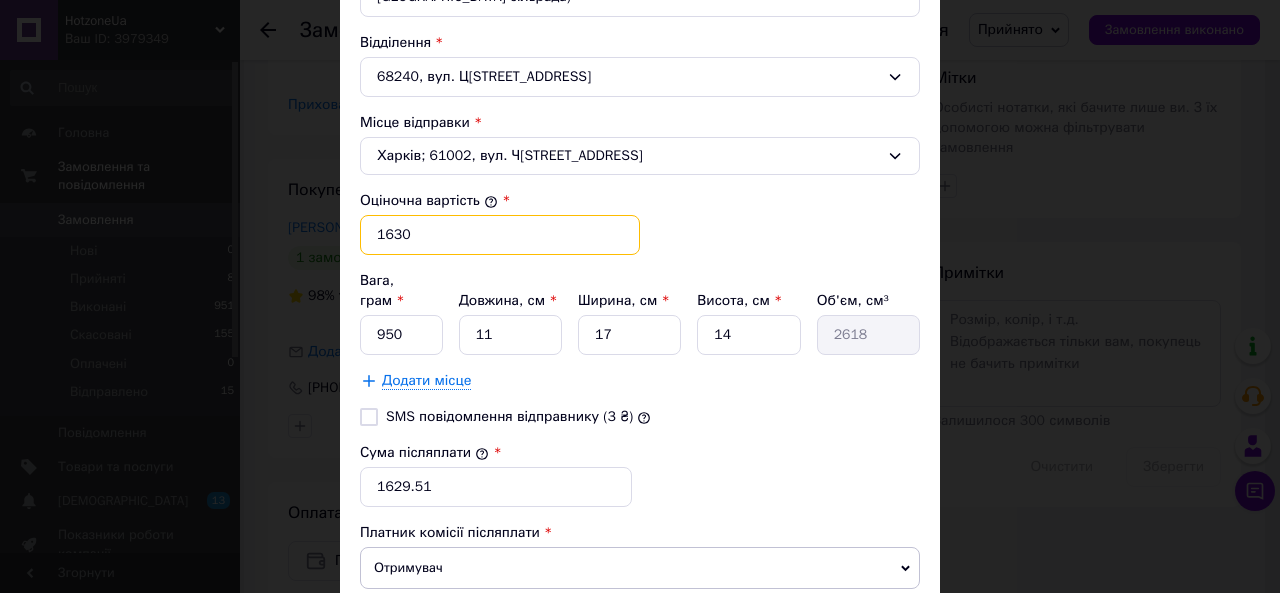type on "1630" 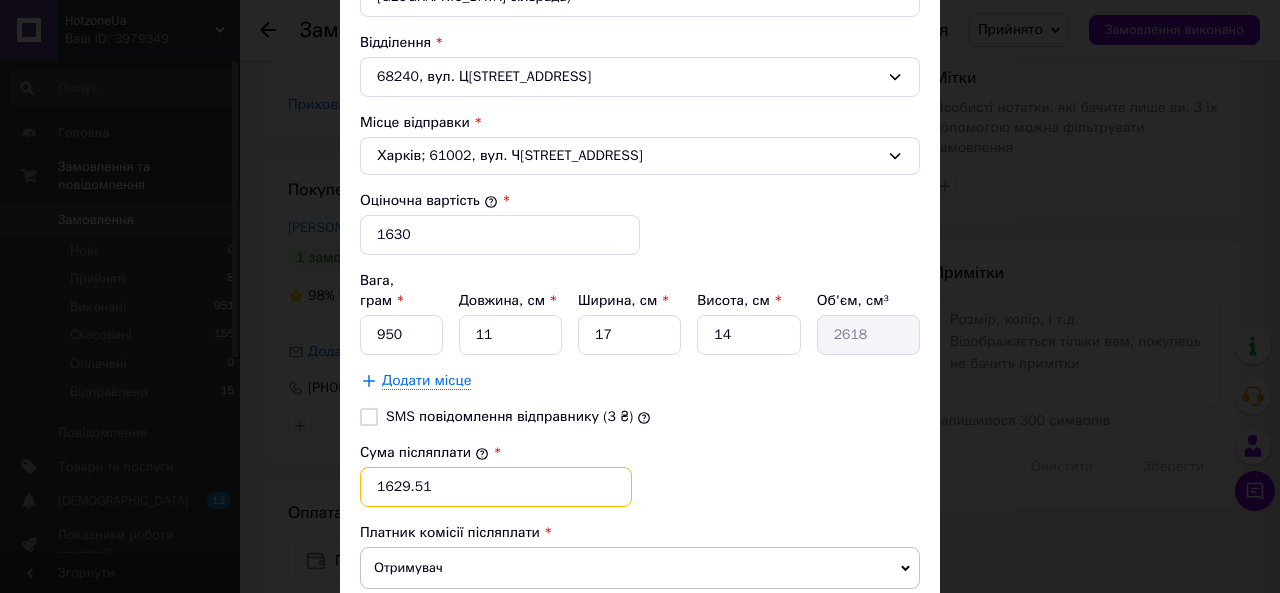 click on "1629.51" at bounding box center [496, 487] 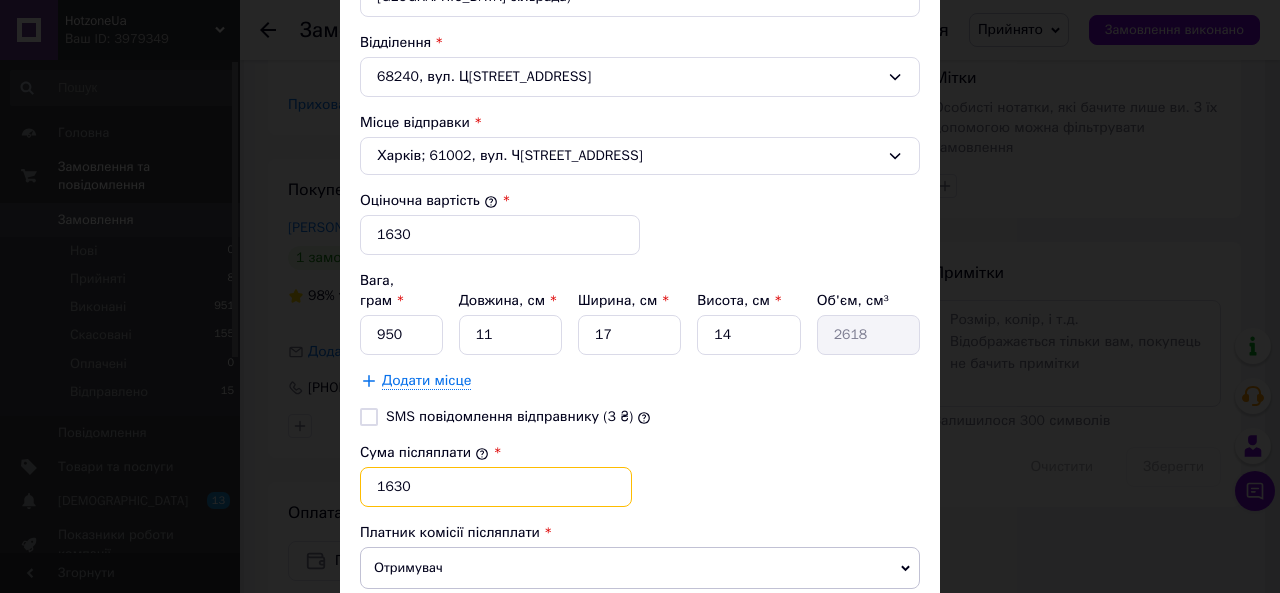 type on "1630" 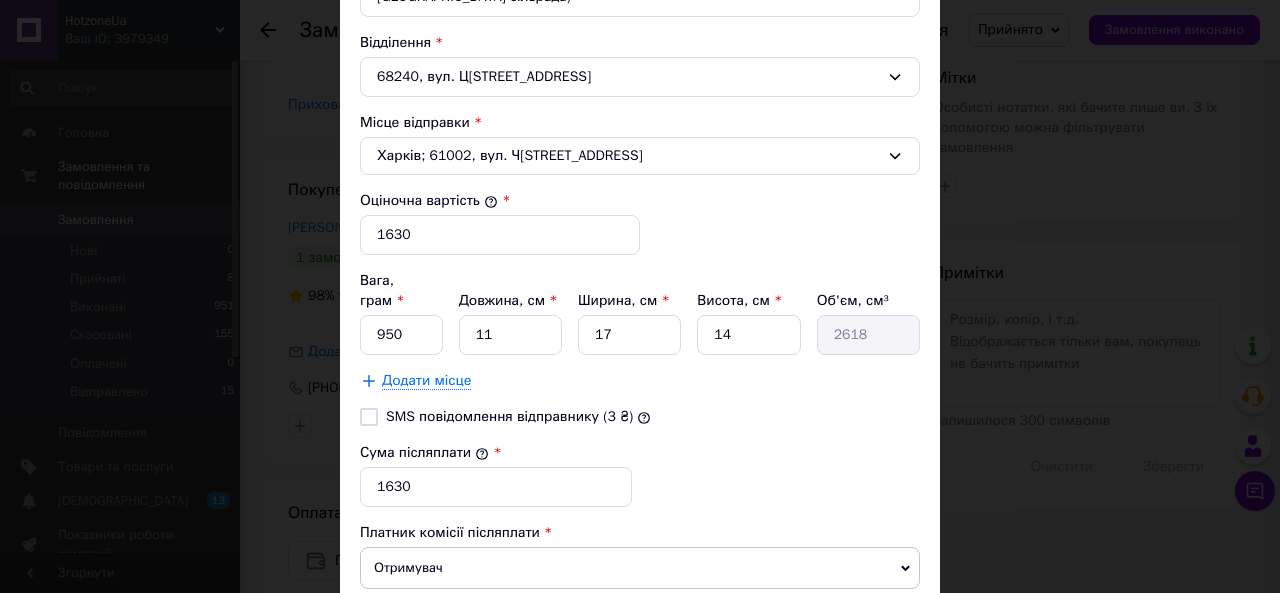 click on "Сума післяплати     * 1630" at bounding box center [640, 475] 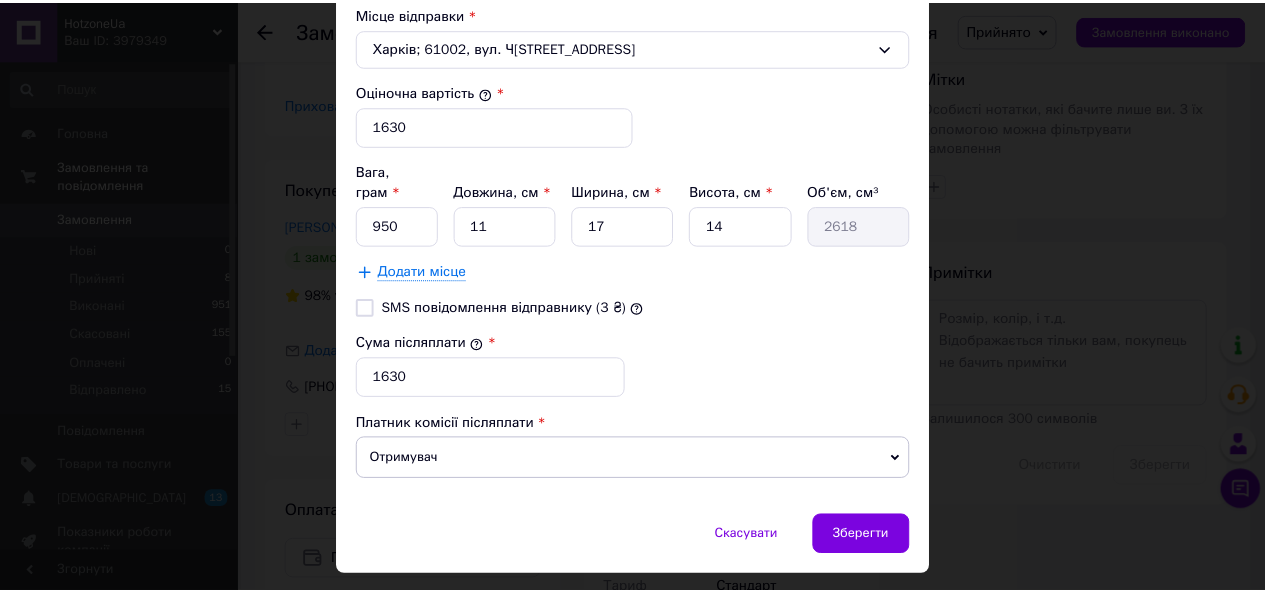 scroll, scrollTop: 810, scrollLeft: 0, axis: vertical 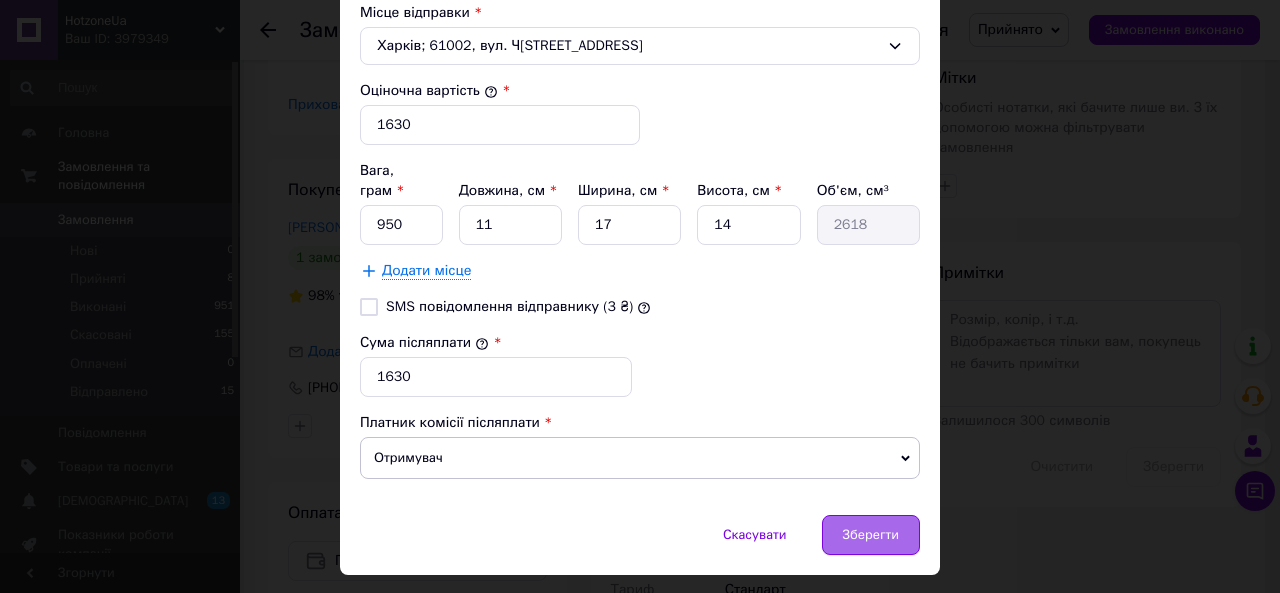 click on "Зберегти" at bounding box center (871, 535) 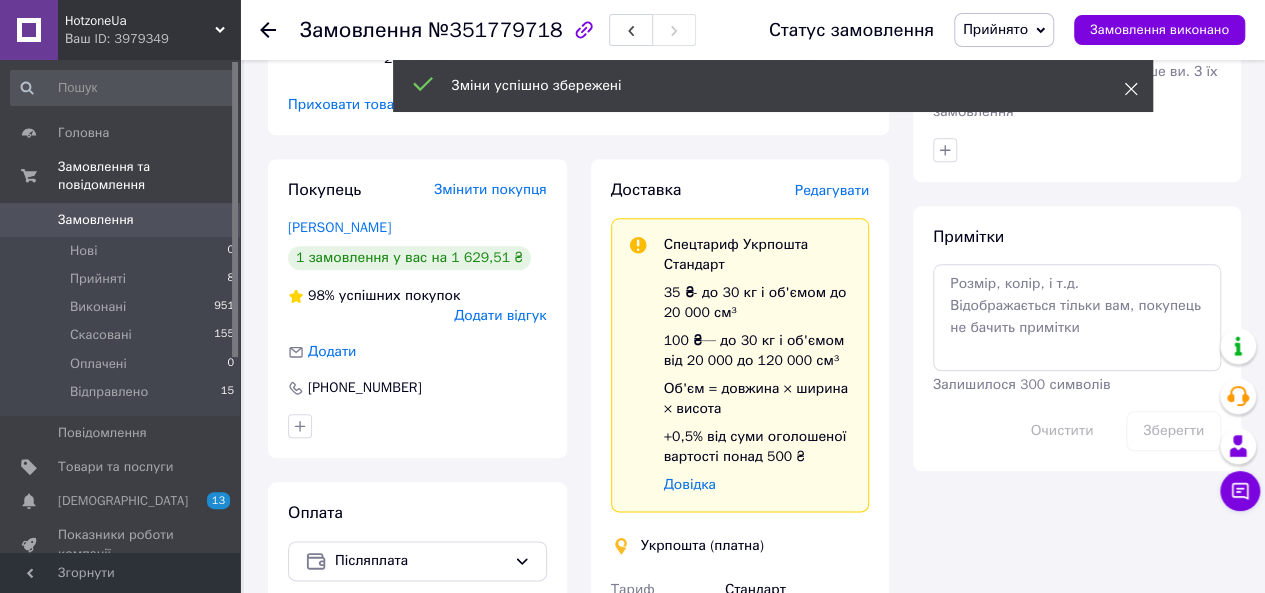 click 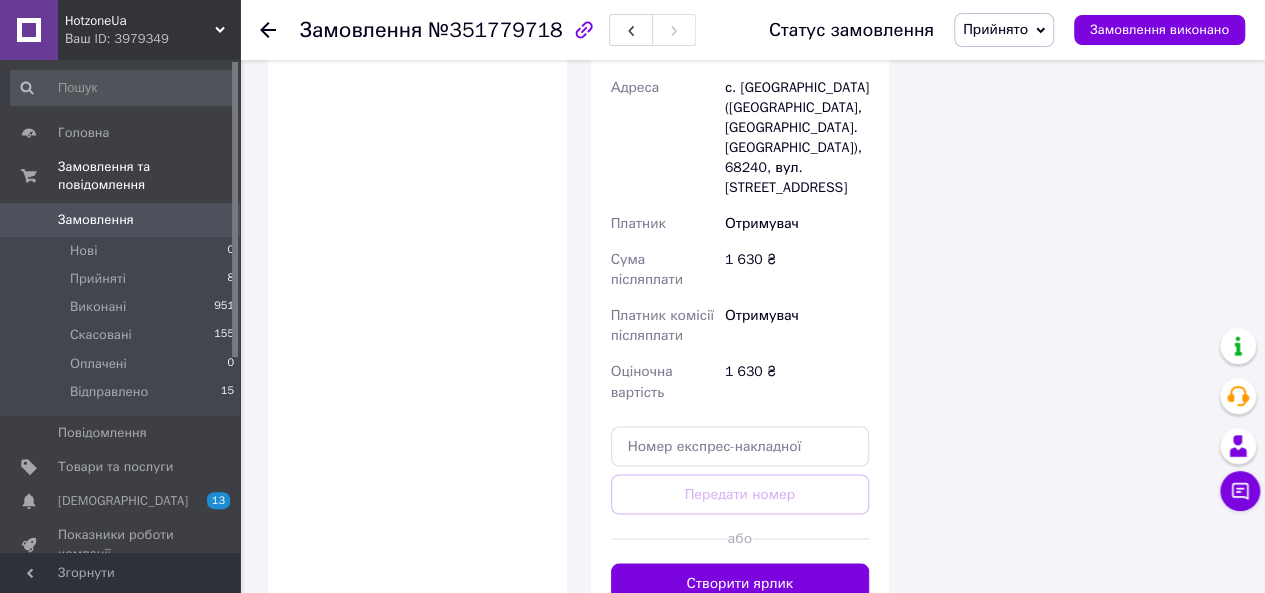 scroll, scrollTop: 1700, scrollLeft: 0, axis: vertical 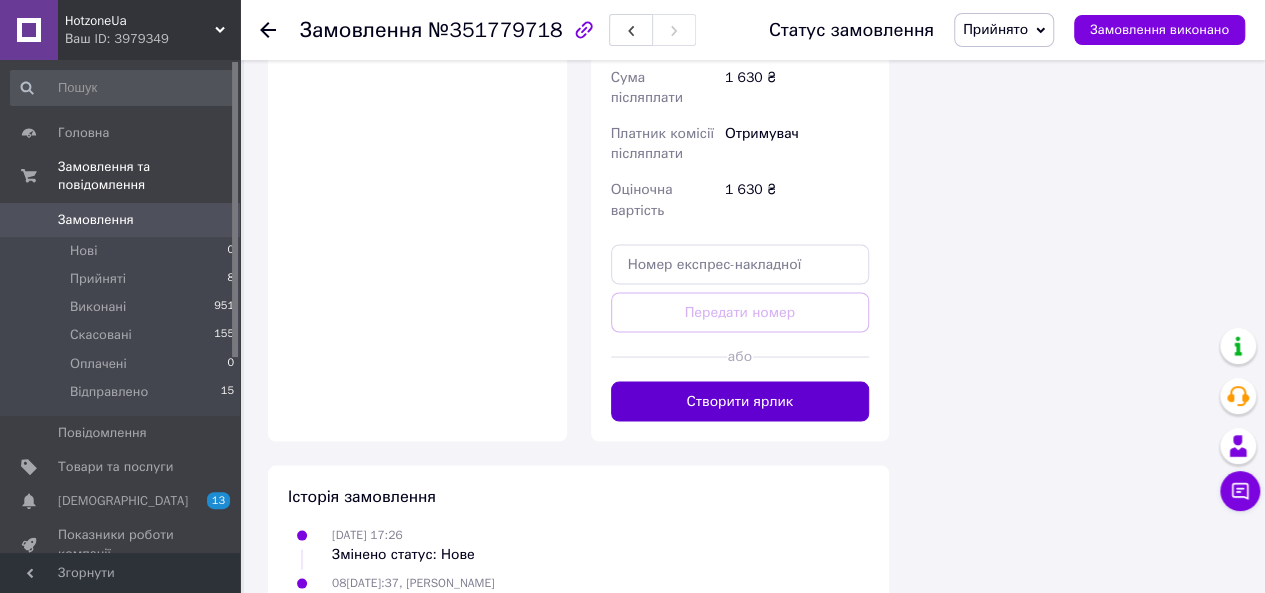 click on "Створити ярлик" at bounding box center (740, 401) 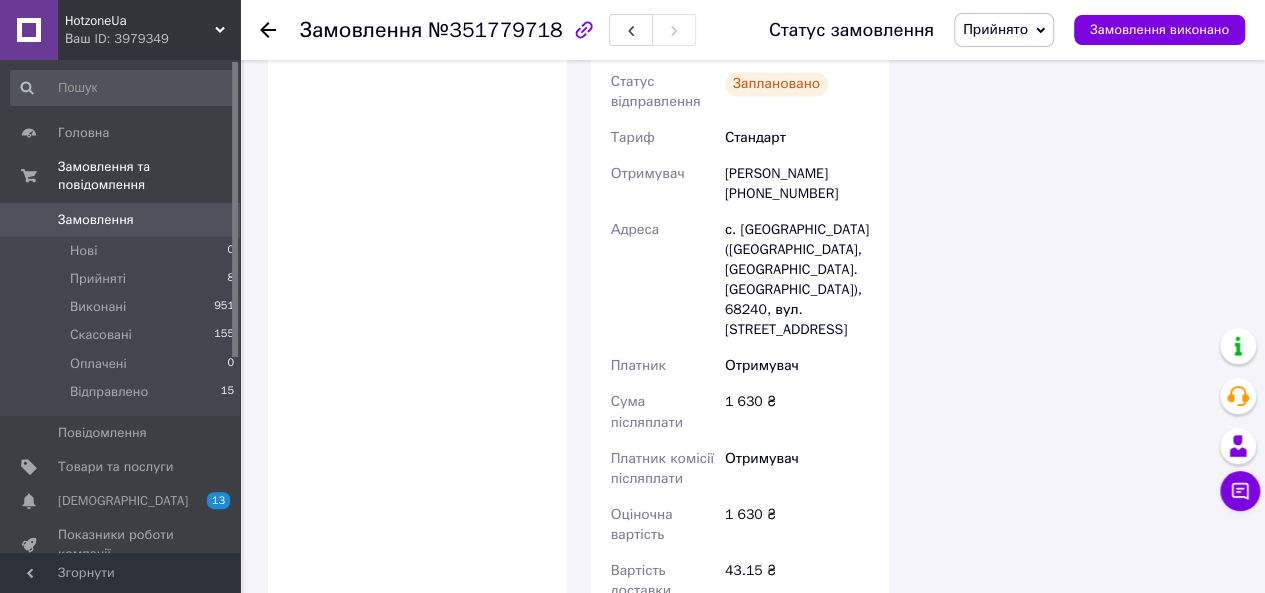 scroll, scrollTop: 1600, scrollLeft: 0, axis: vertical 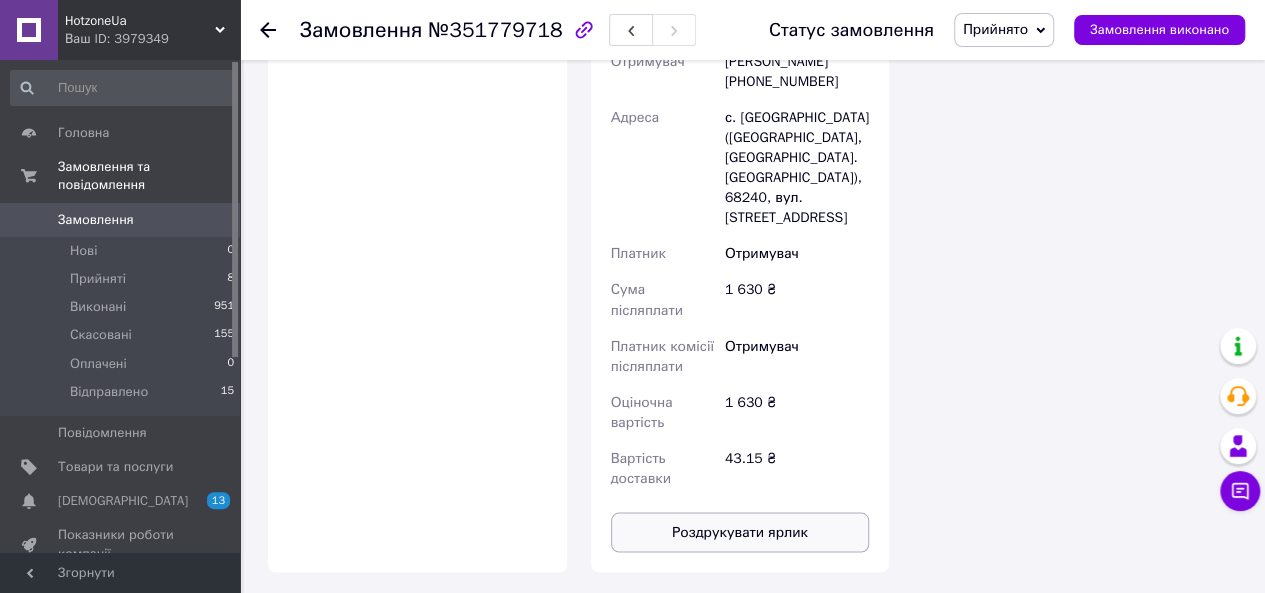 click on "Роздрукувати ярлик" at bounding box center [740, 532] 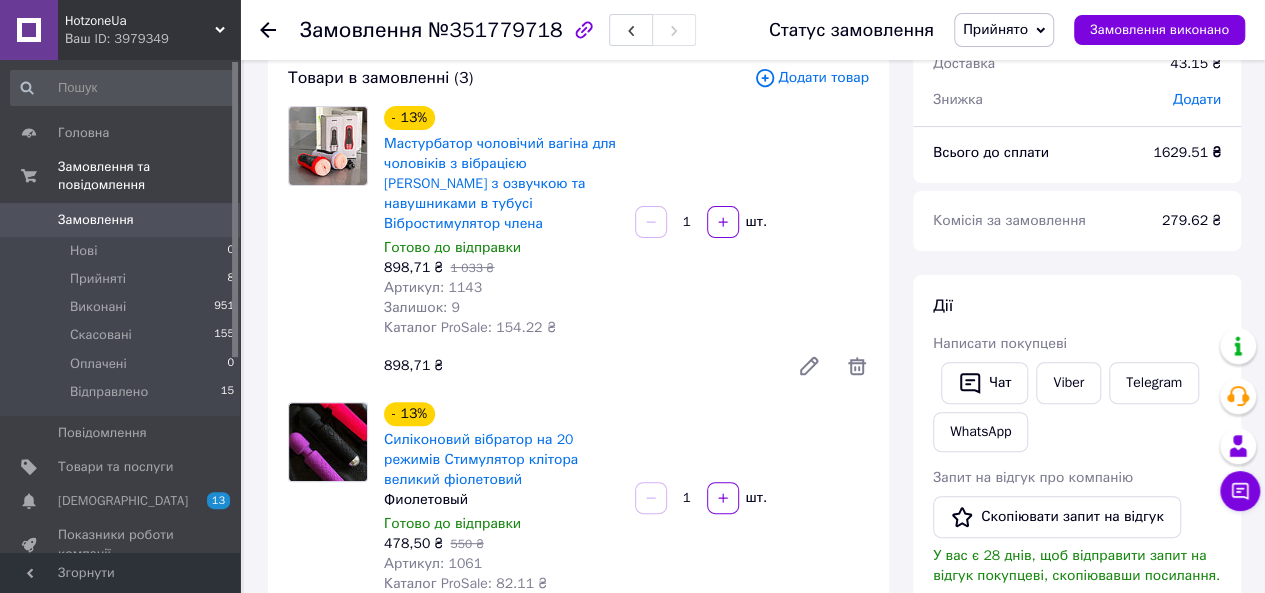 scroll, scrollTop: 0, scrollLeft: 0, axis: both 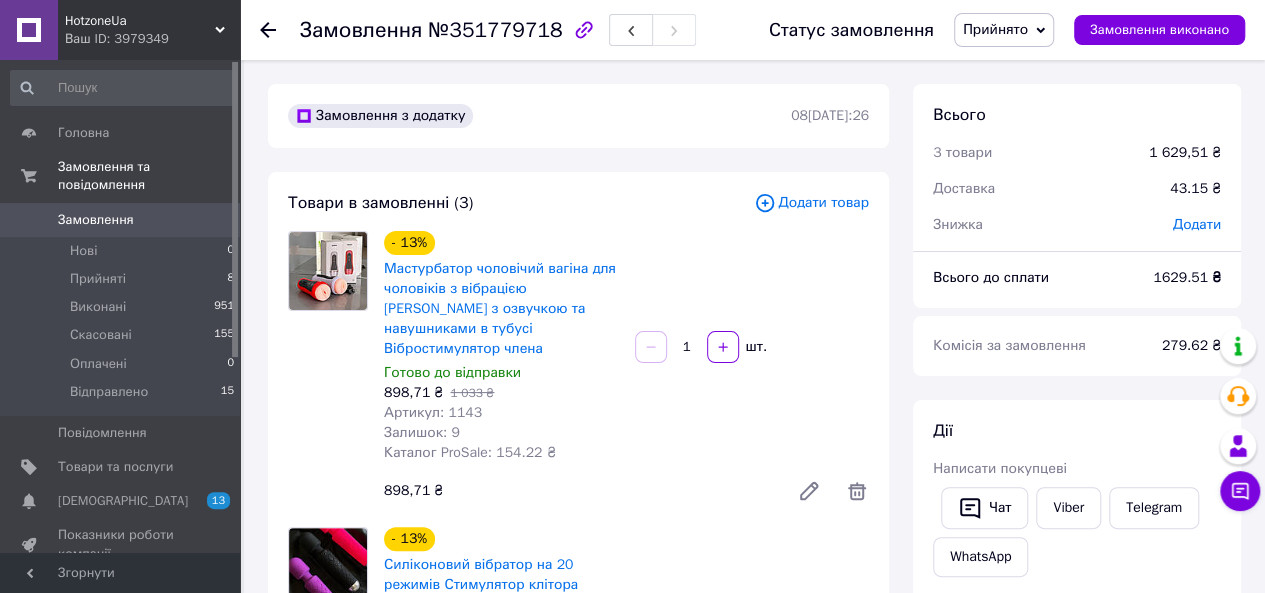 click on "Замовлення №351779718 Статус замовлення Прийнято Виконано Скасовано Оплачено Відправлено Замовлення виконано" at bounding box center [752, 30] 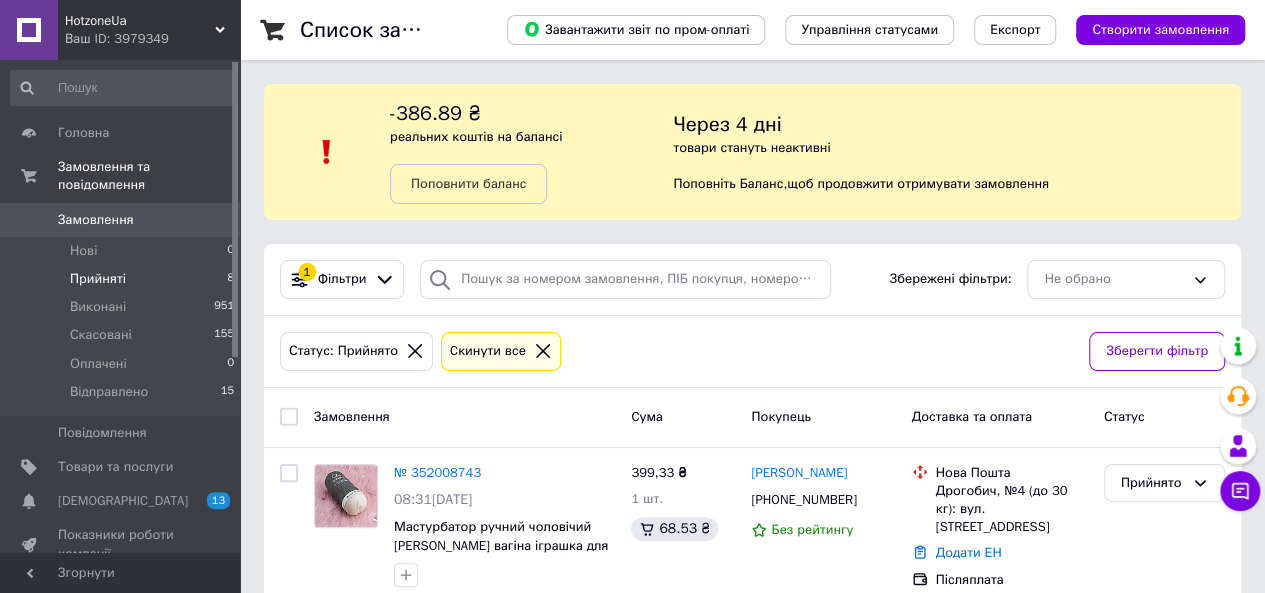 click on "Замовлення" at bounding box center (96, 220) 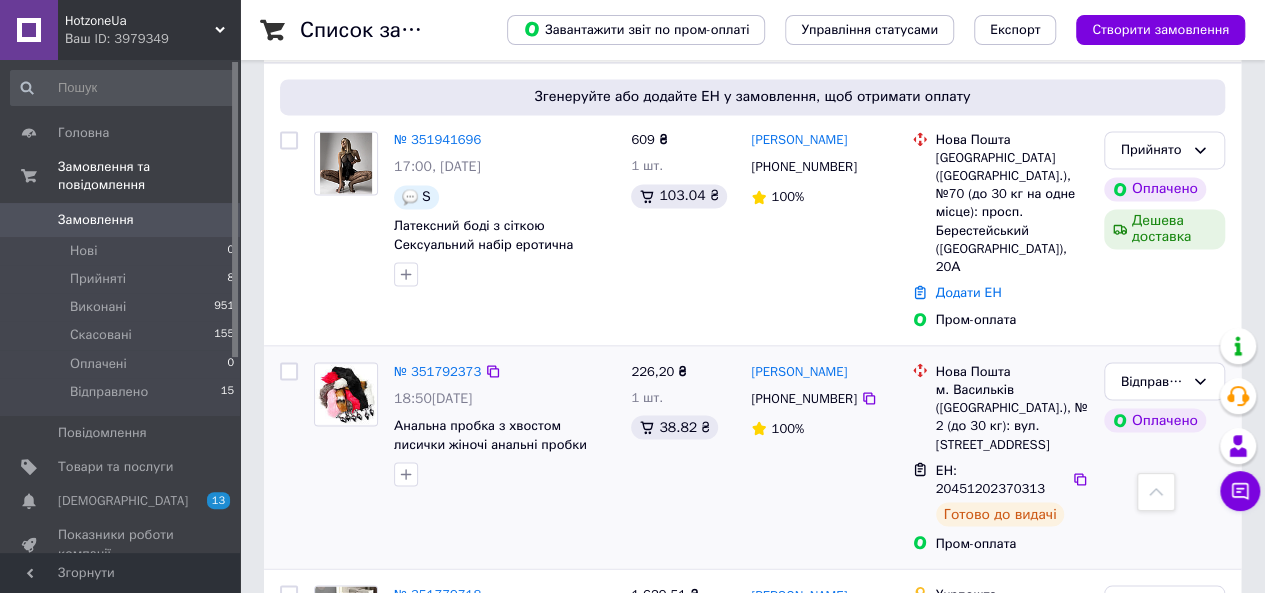 scroll, scrollTop: 1600, scrollLeft: 0, axis: vertical 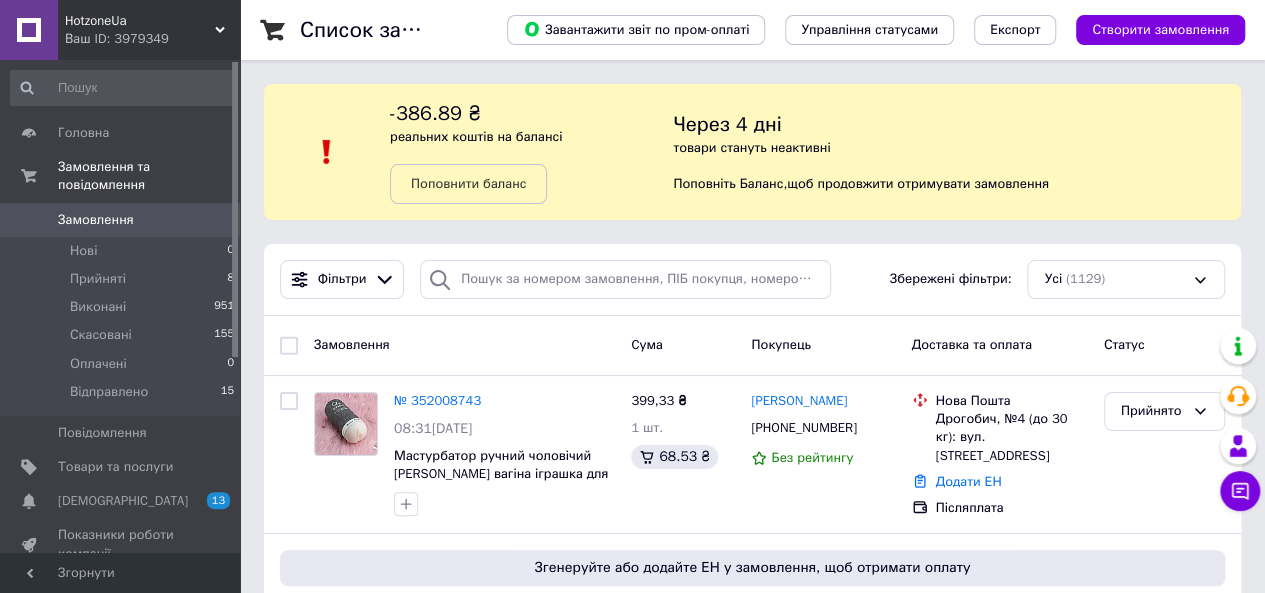 click on "Замовлення" at bounding box center [121, 220] 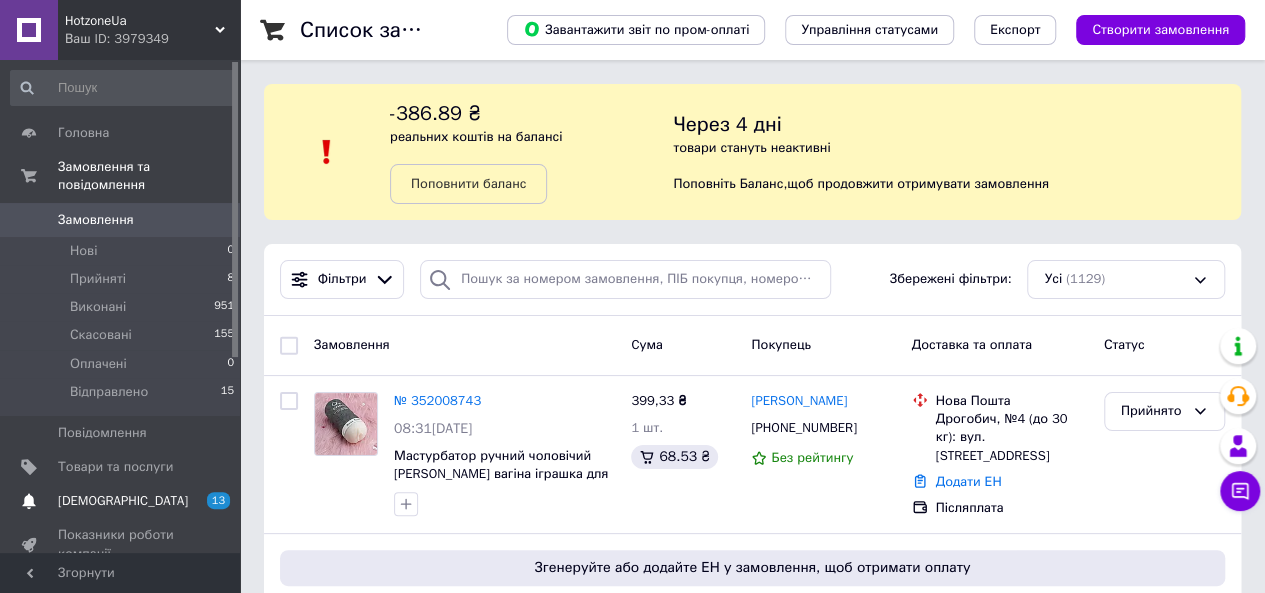 click on "Сповіщення 13 0" at bounding box center (123, 501) 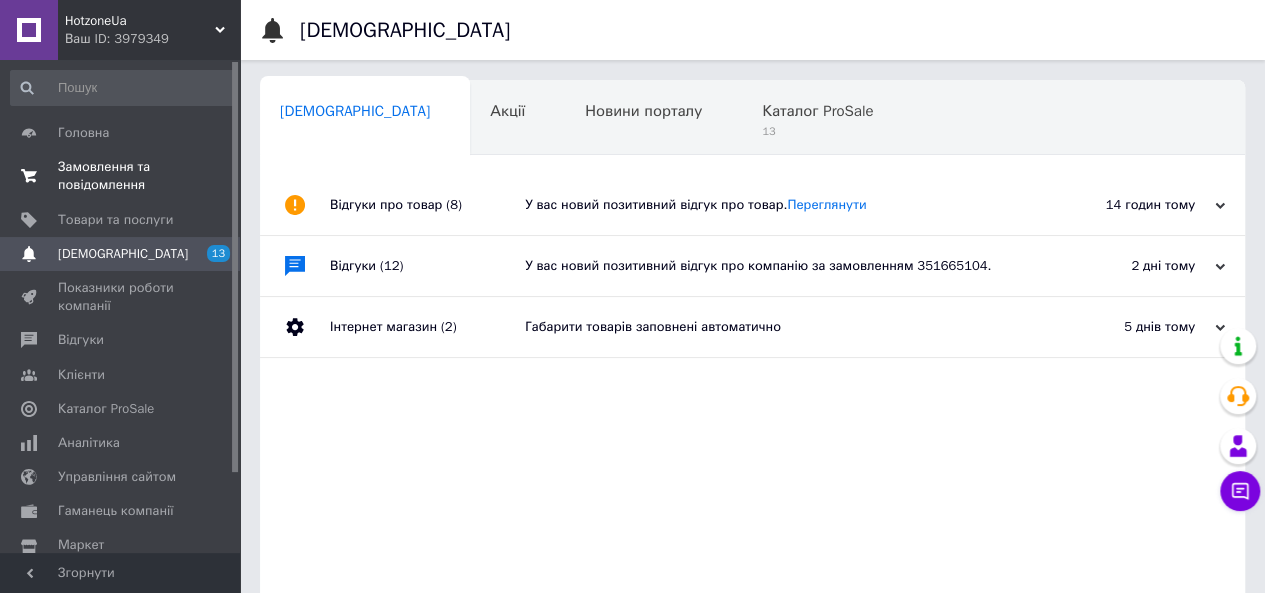 click on "Замовлення та повідомлення" at bounding box center (121, 176) 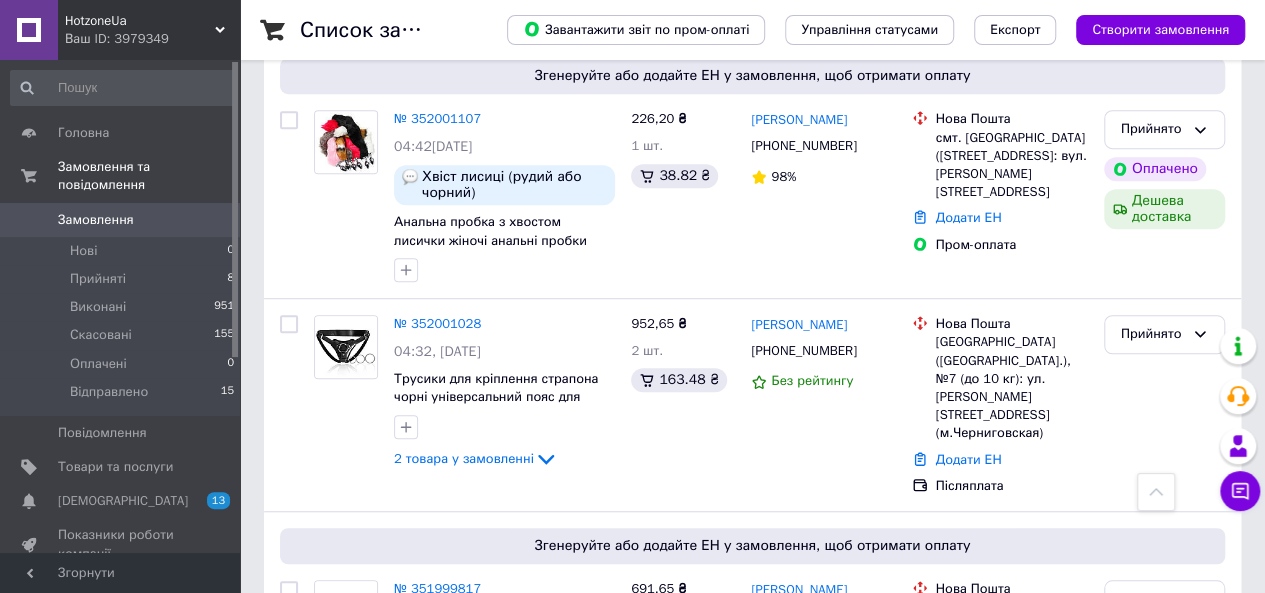 scroll, scrollTop: 500, scrollLeft: 0, axis: vertical 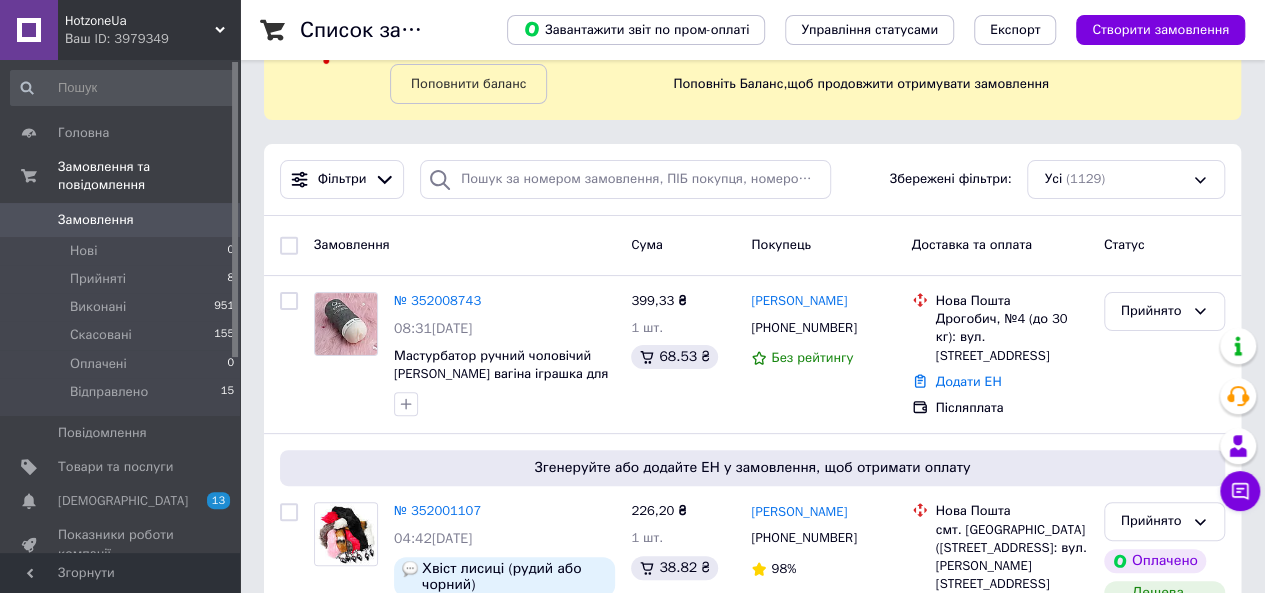 click on "Замовлення" at bounding box center [96, 220] 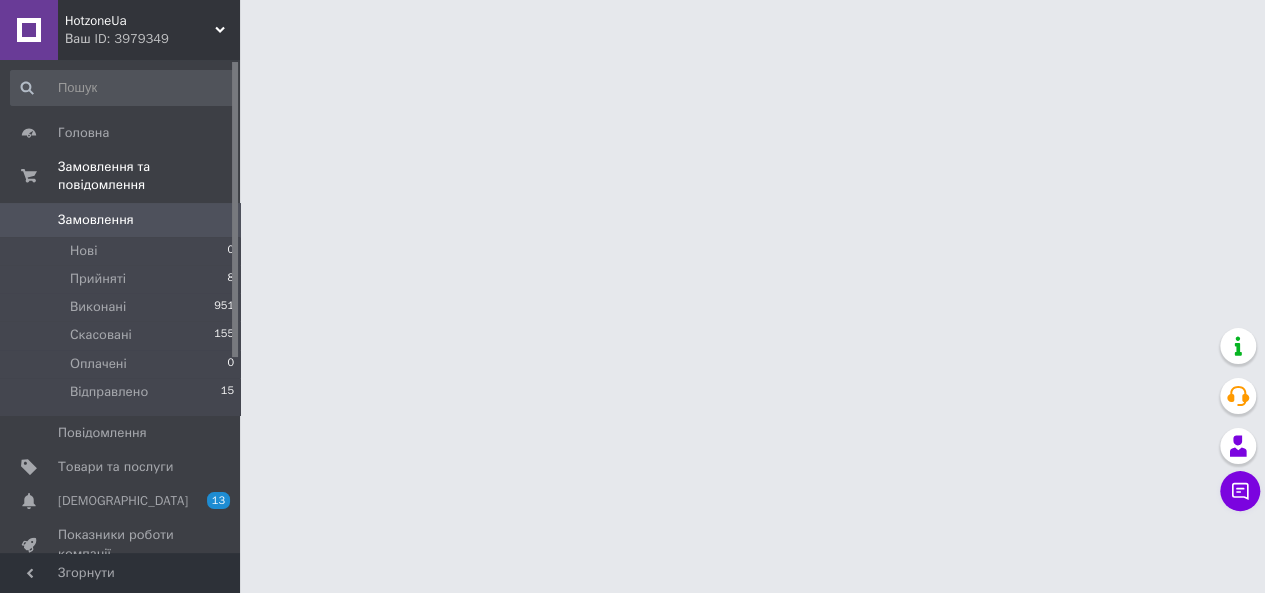 scroll, scrollTop: 0, scrollLeft: 0, axis: both 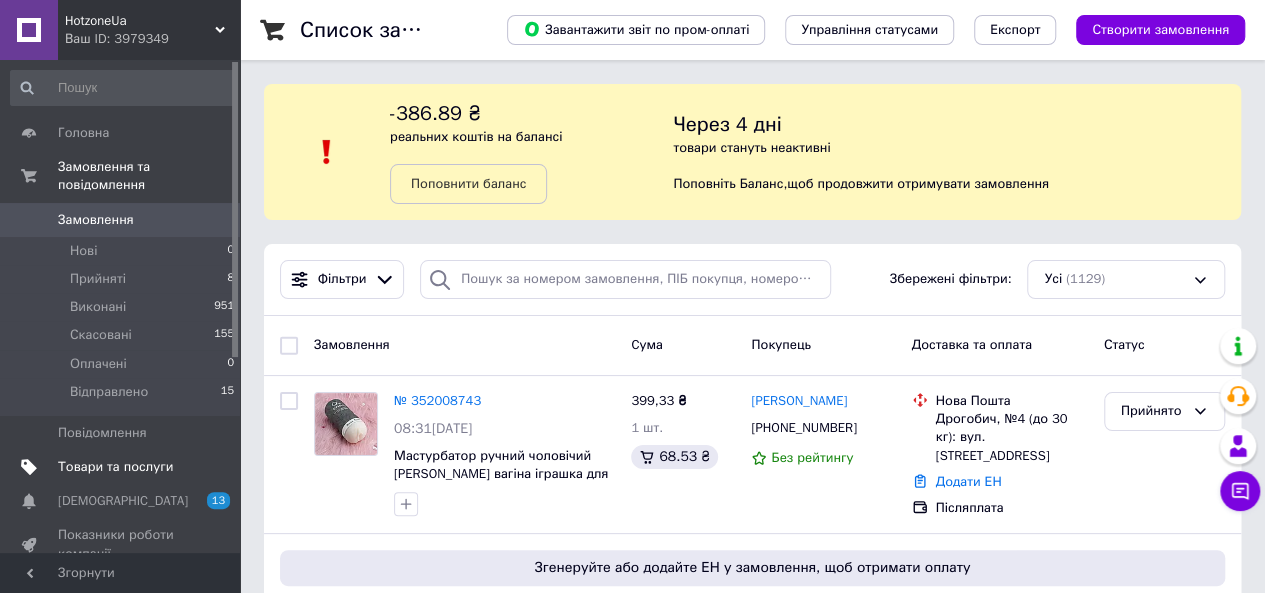 click on "Товари та послуги" at bounding box center (123, 467) 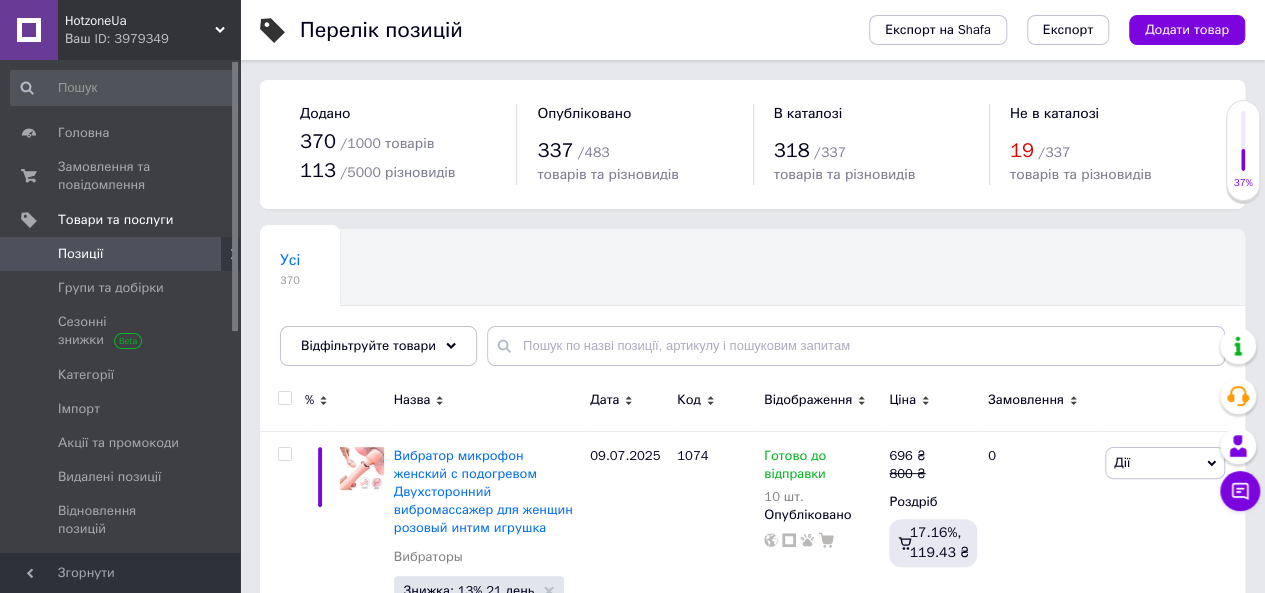 scroll, scrollTop: 200, scrollLeft: 0, axis: vertical 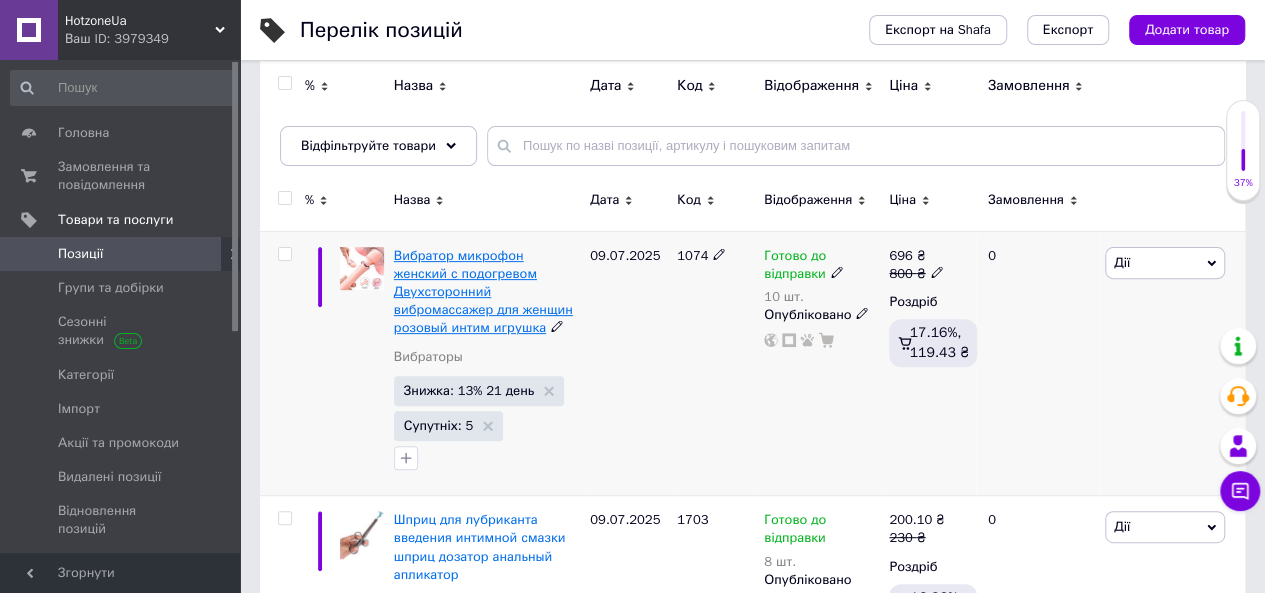 click on "Вибратор микрофон женский с подогревом Двухсторонний вибромассажер для женщин розовый интим игрушка" at bounding box center [483, 292] 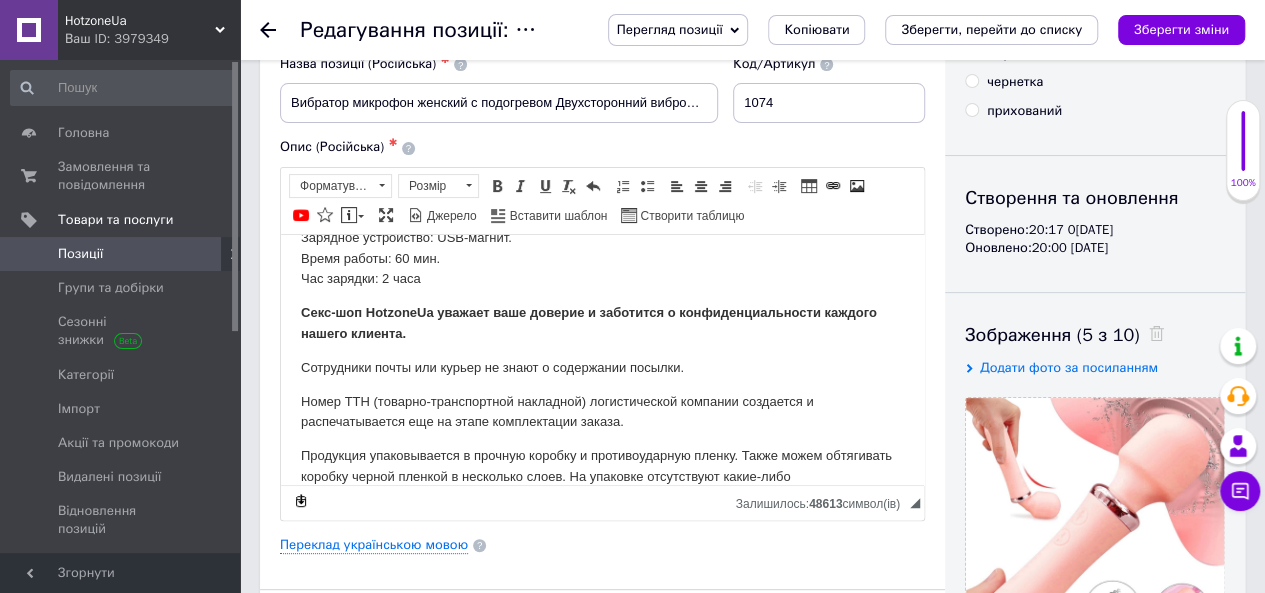 scroll, scrollTop: 142, scrollLeft: 0, axis: vertical 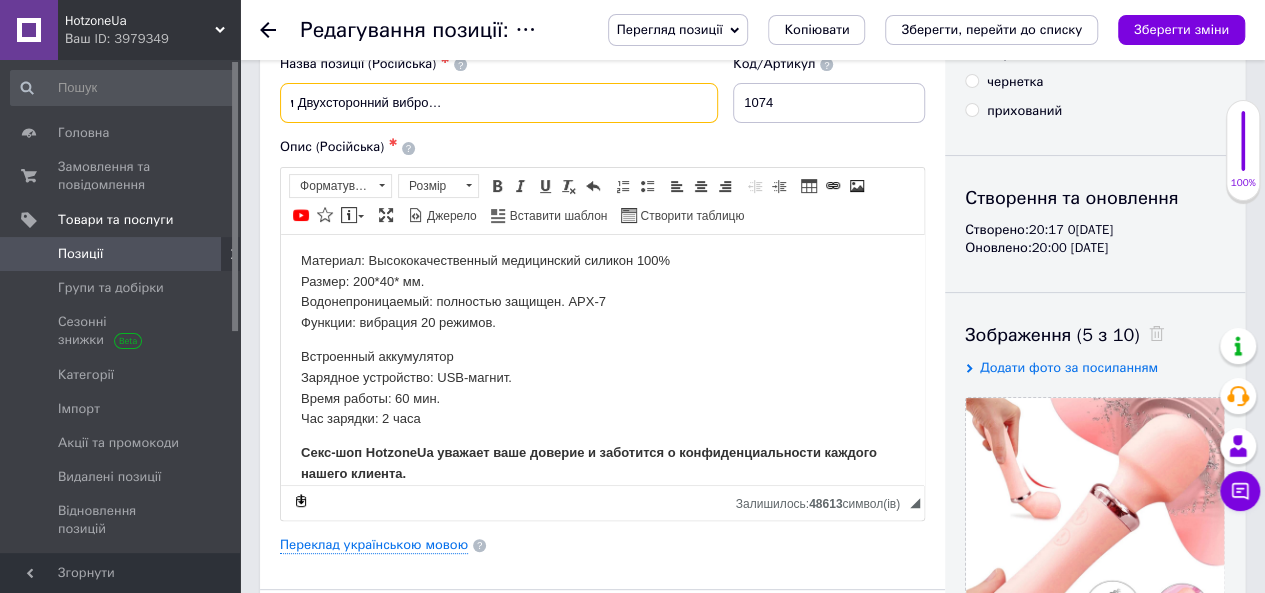 drag, startPoint x: 579, startPoint y: 109, endPoint x: 730, endPoint y: 116, distance: 151.16217 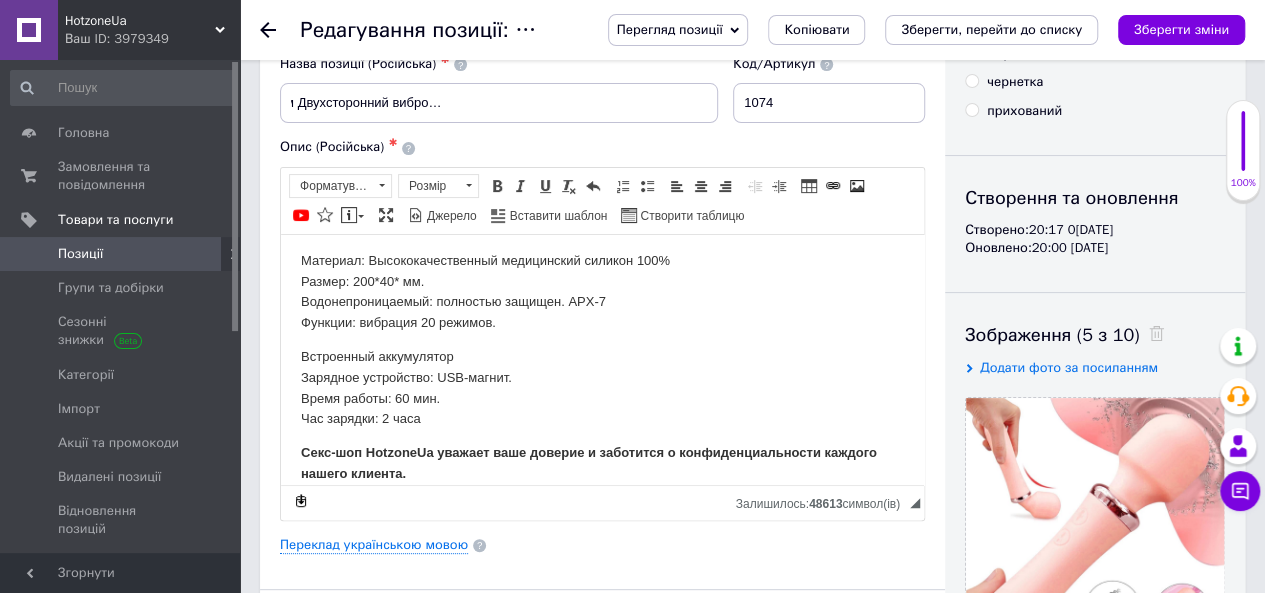 scroll, scrollTop: 0, scrollLeft: 0, axis: both 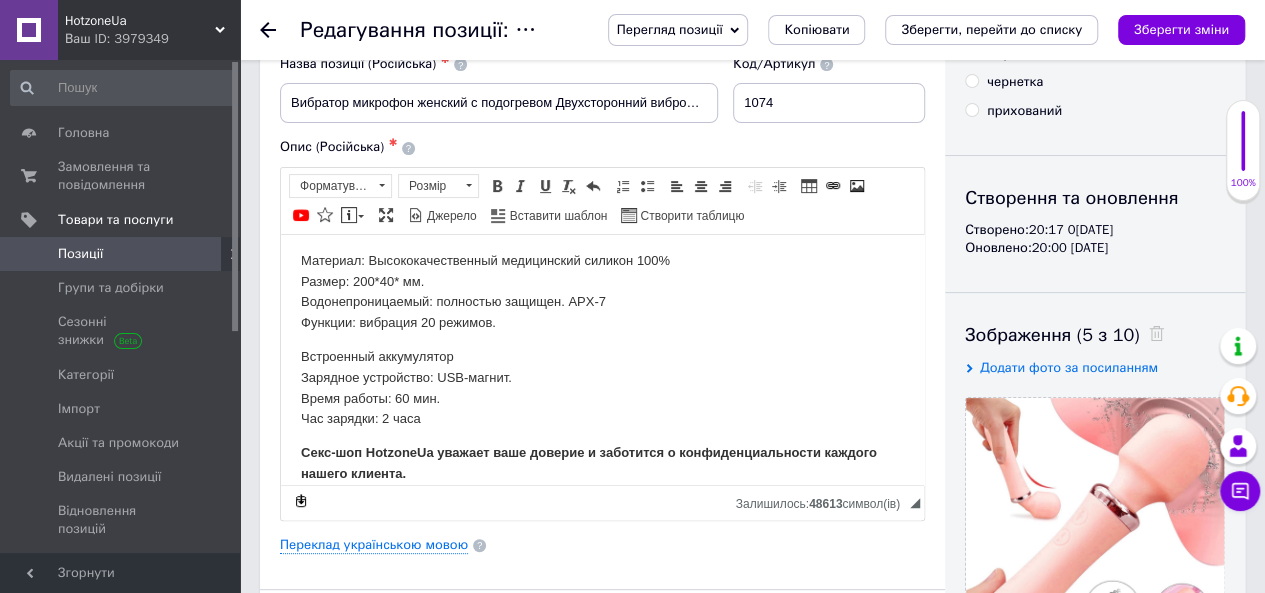 click on "Опис (Російська) ✱" at bounding box center [602, 147] 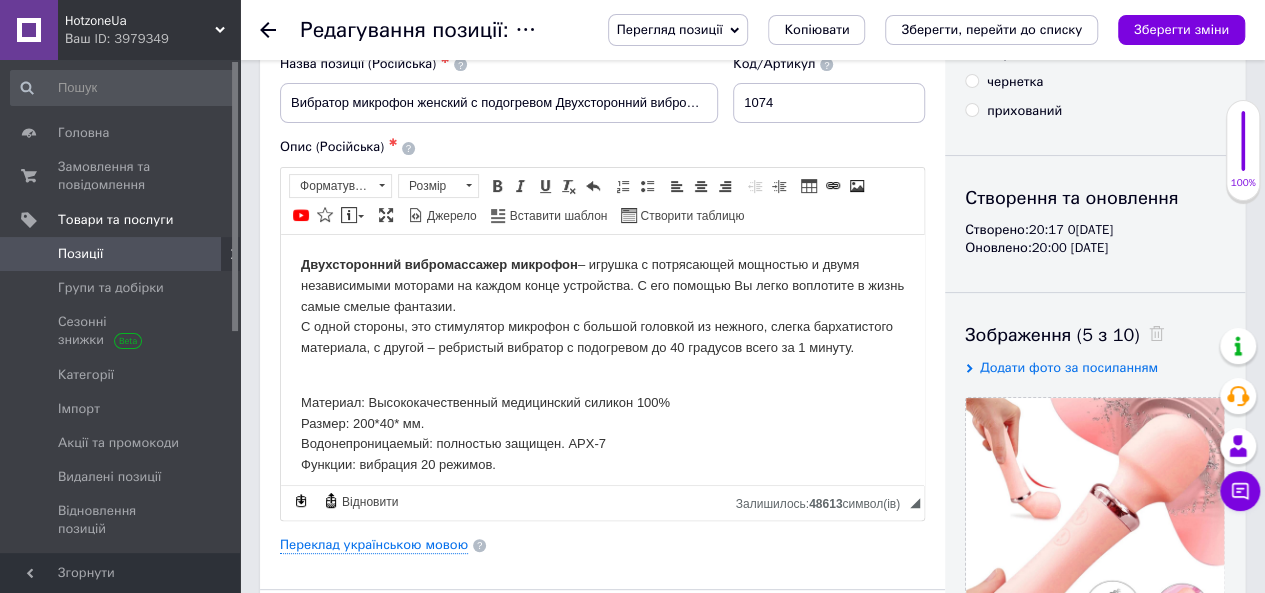 scroll, scrollTop: 100, scrollLeft: 0, axis: vertical 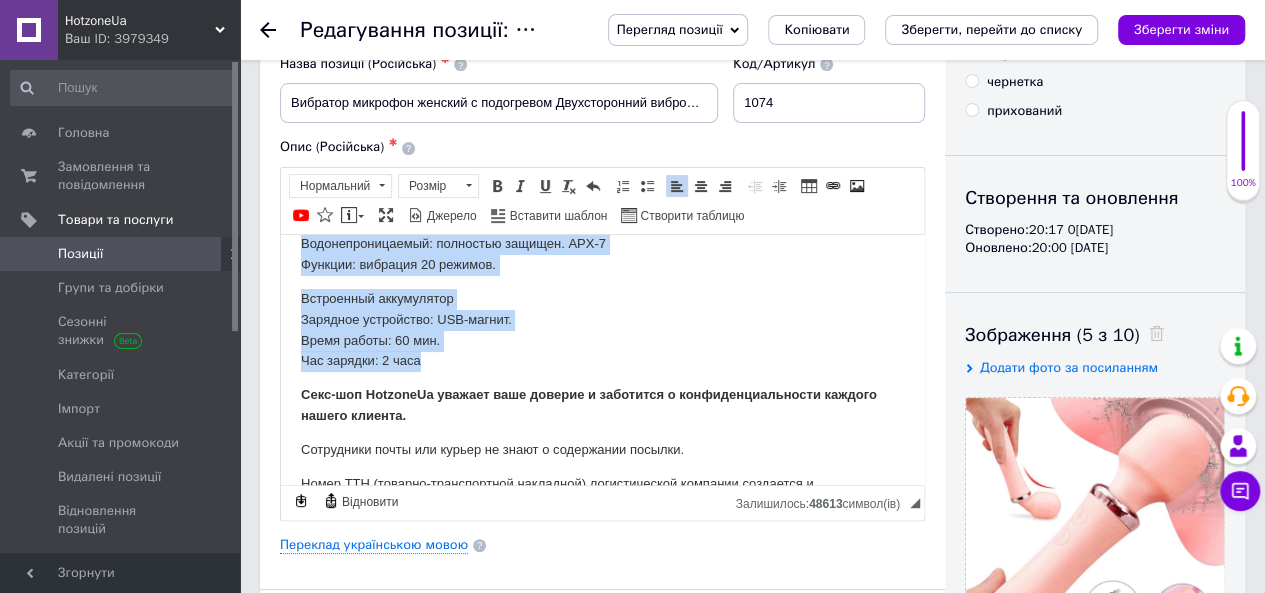 drag, startPoint x: 299, startPoint y: 325, endPoint x: 586, endPoint y: 383, distance: 292.80197 